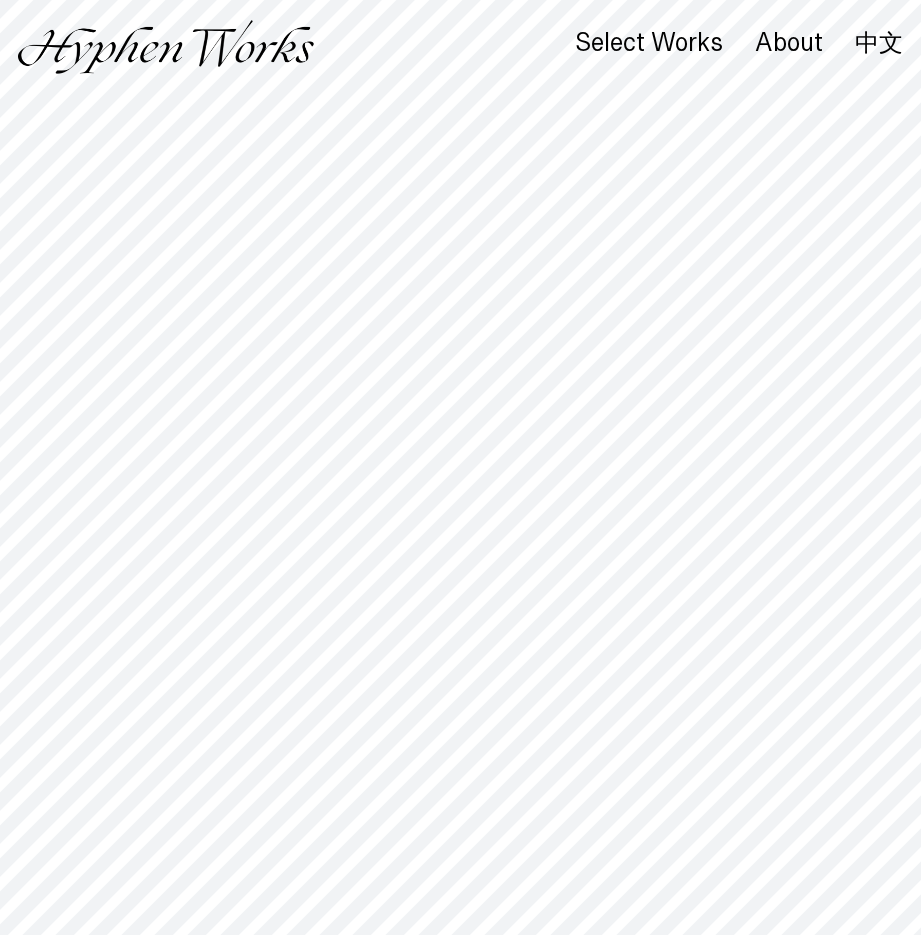 scroll, scrollTop: 0, scrollLeft: 0, axis: both 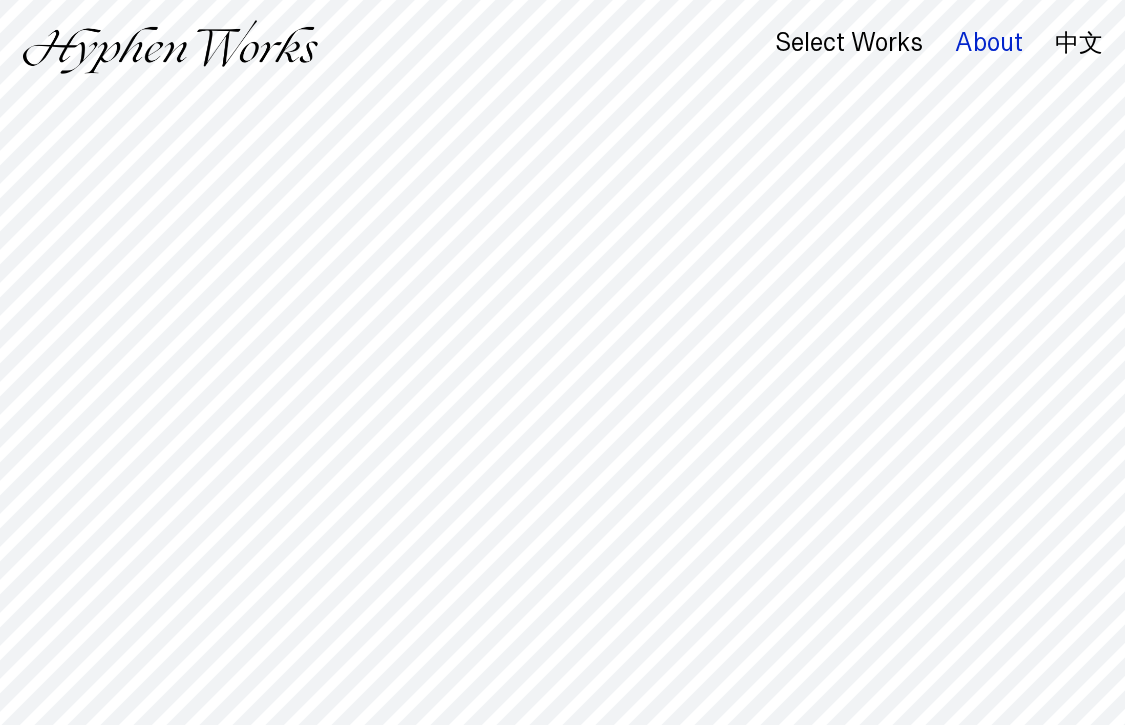 click on "About" at bounding box center (989, 43) 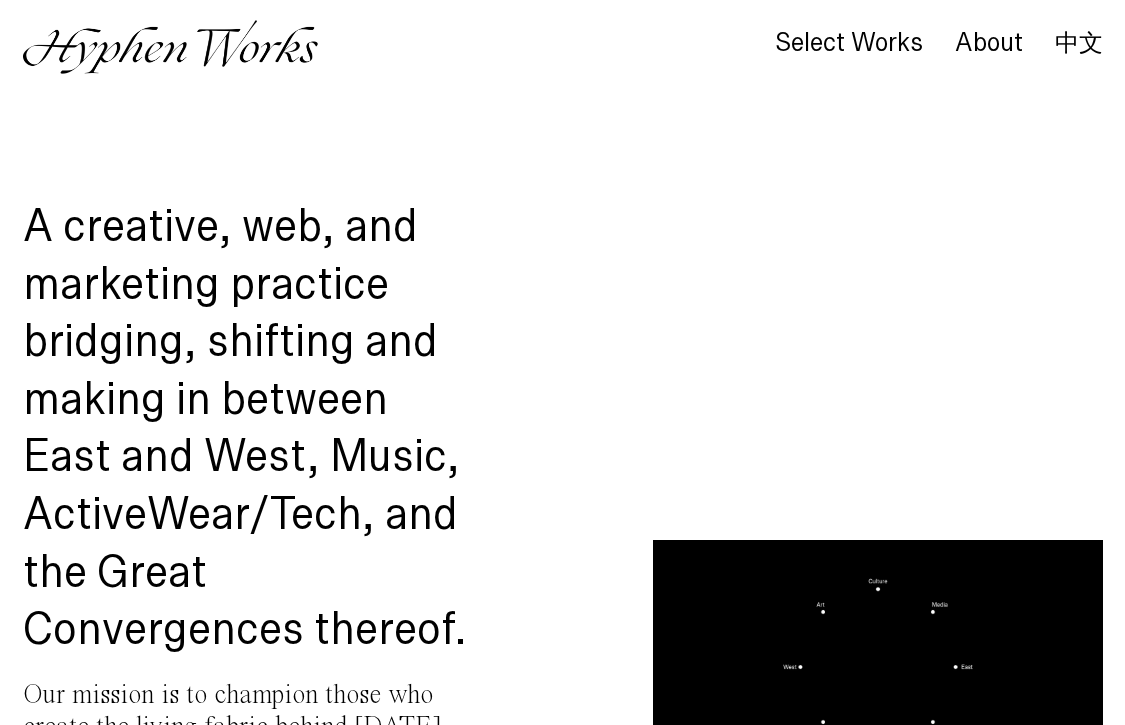 scroll, scrollTop: 0, scrollLeft: 0, axis: both 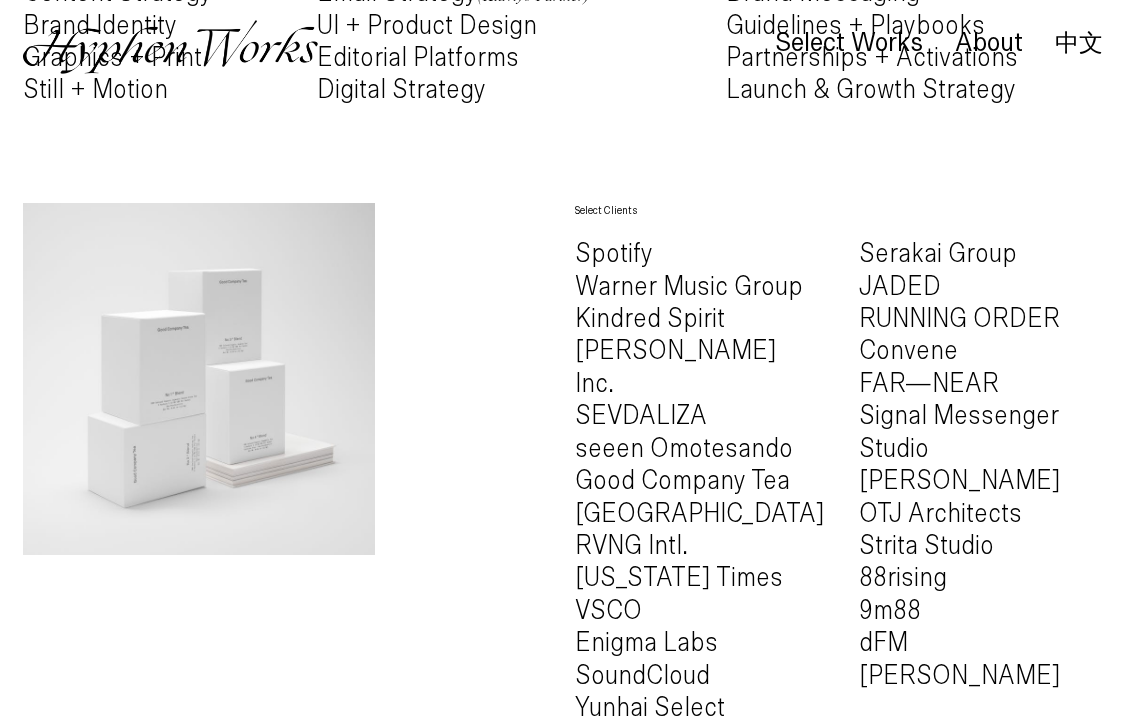 click on "Spotify Warner Music Group Kindred Spirit [PERSON_NAME] Inc. SEVDALIZA seeen Omotesando Good Company Tea Kaoshiung Music Center RVNG Intl. [US_STATE] Times VSCO Enigma Labs SoundCloud Yunhai Select" at bounding box center (697, 481) 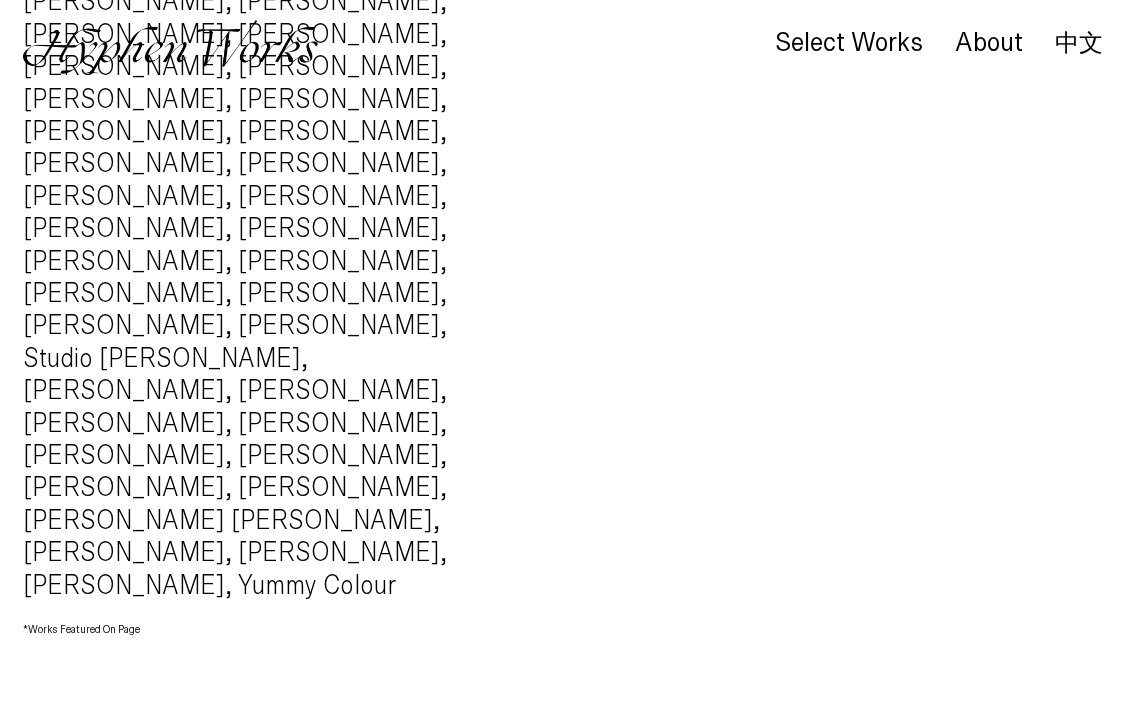 scroll, scrollTop: 1045, scrollLeft: 0, axis: vertical 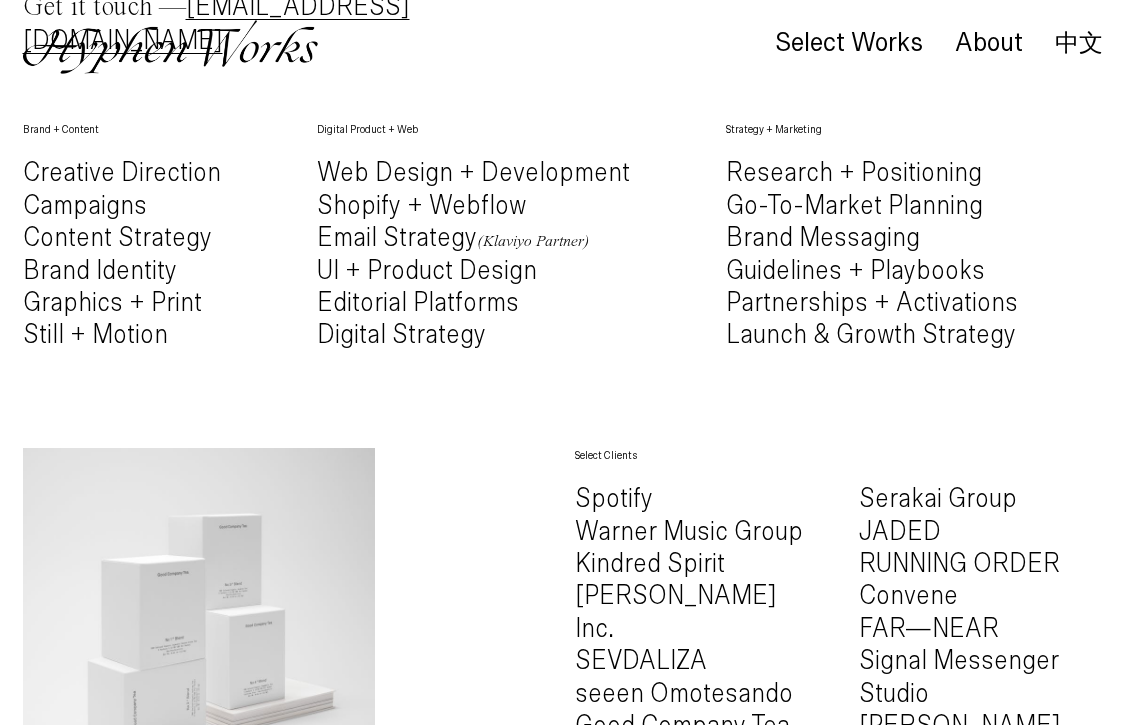 click on "Serakai Group JADED RUNNING ORDER Convene FAR—NEAR Signal Messenger Studio [PERSON_NAME] OTJ Architects Strita Studio 88rising 9m88 dFM [PERSON_NAME]" at bounding box center (981, 710) 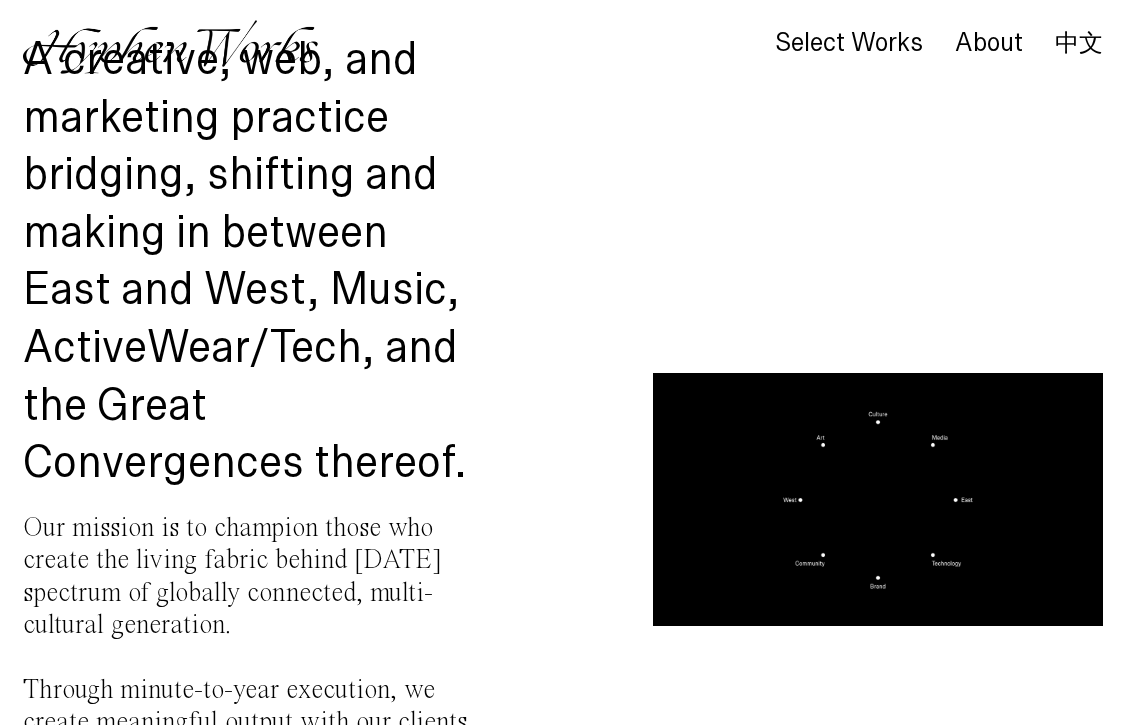 scroll, scrollTop: 0, scrollLeft: 0, axis: both 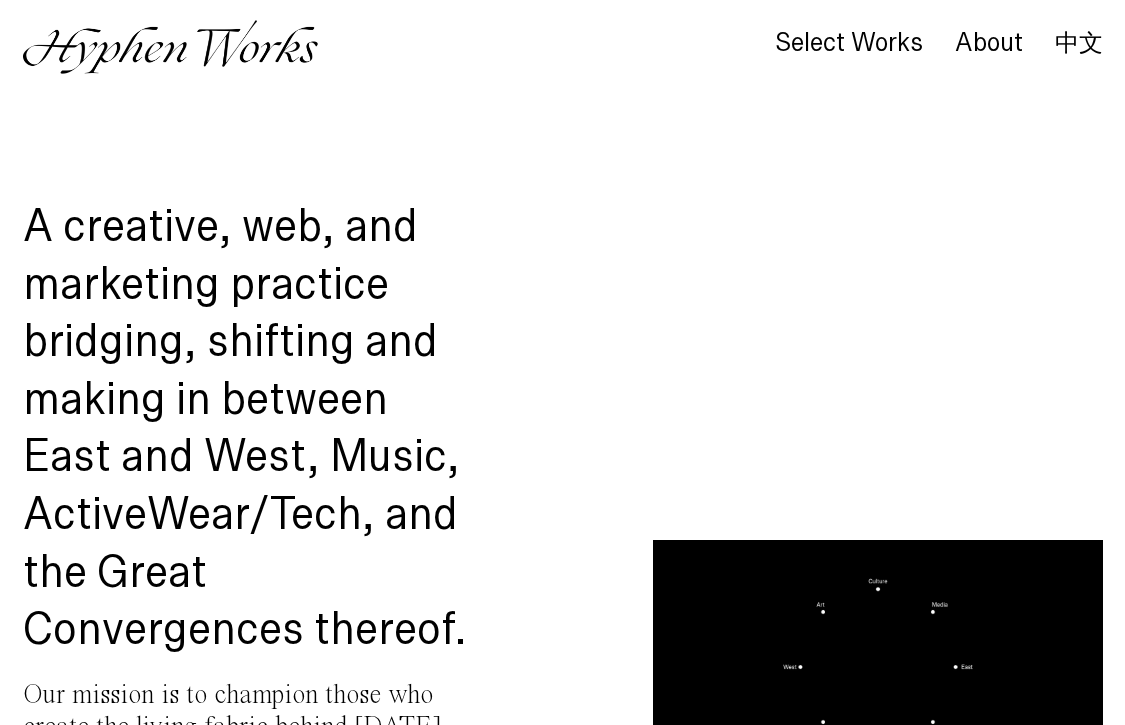 click on "Select Works     About     中文" at bounding box center (562, 47) 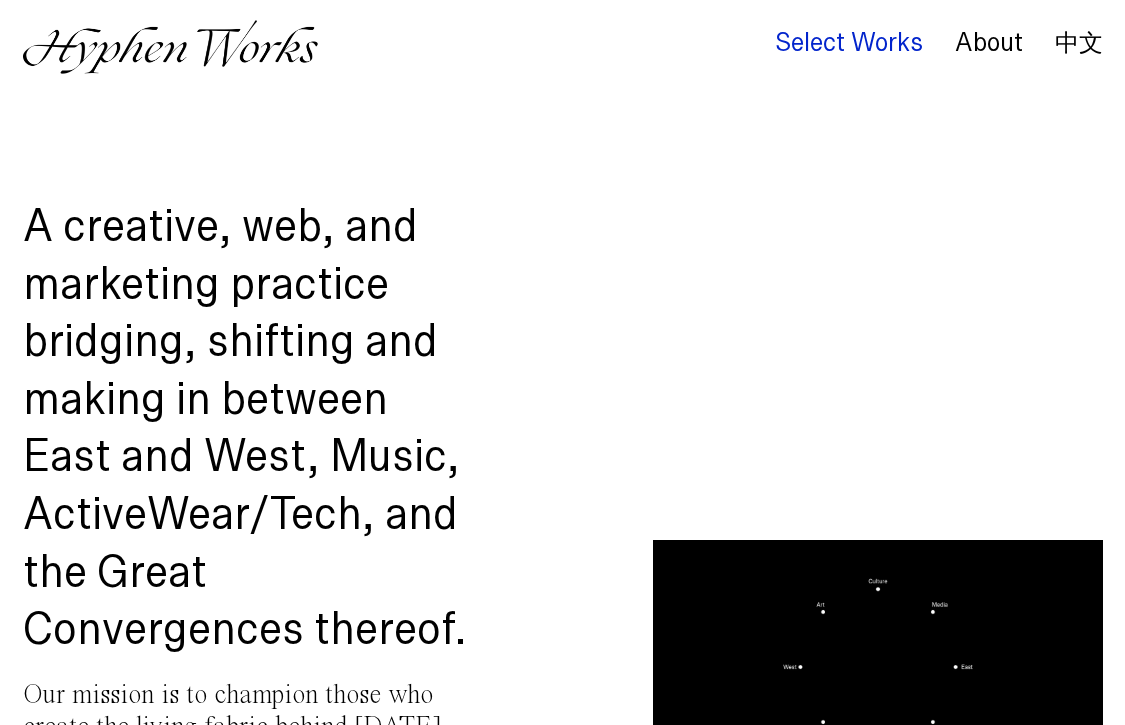 click on "Select Works" at bounding box center (849, 43) 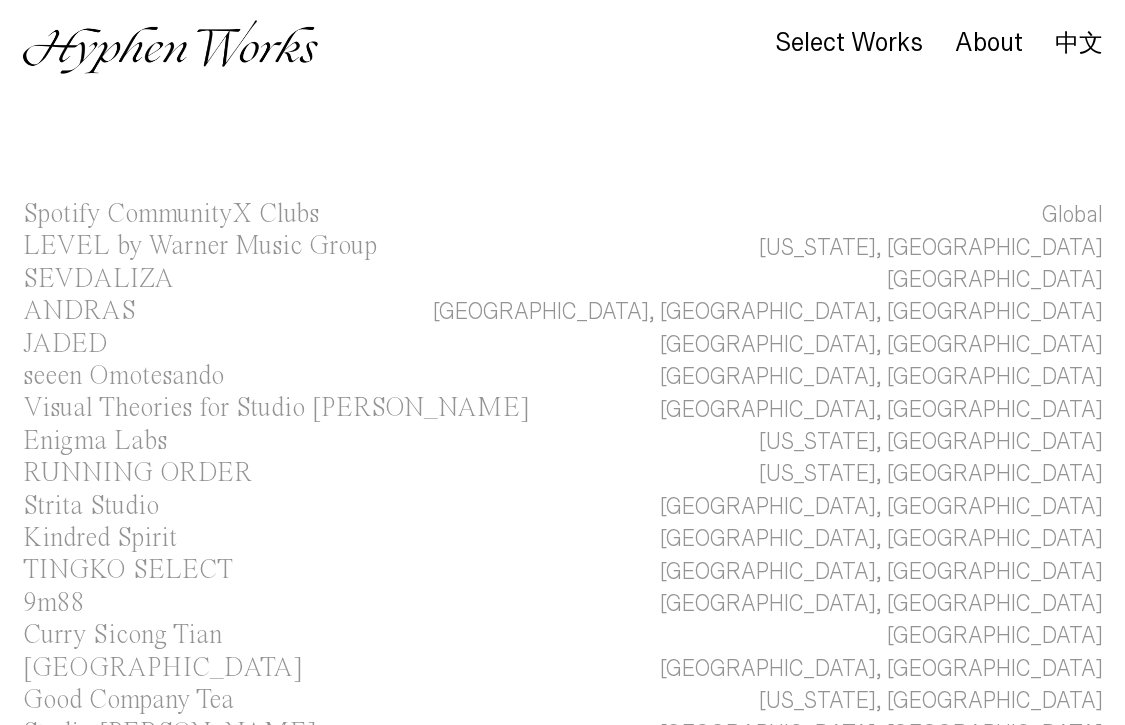 scroll, scrollTop: 0, scrollLeft: 0, axis: both 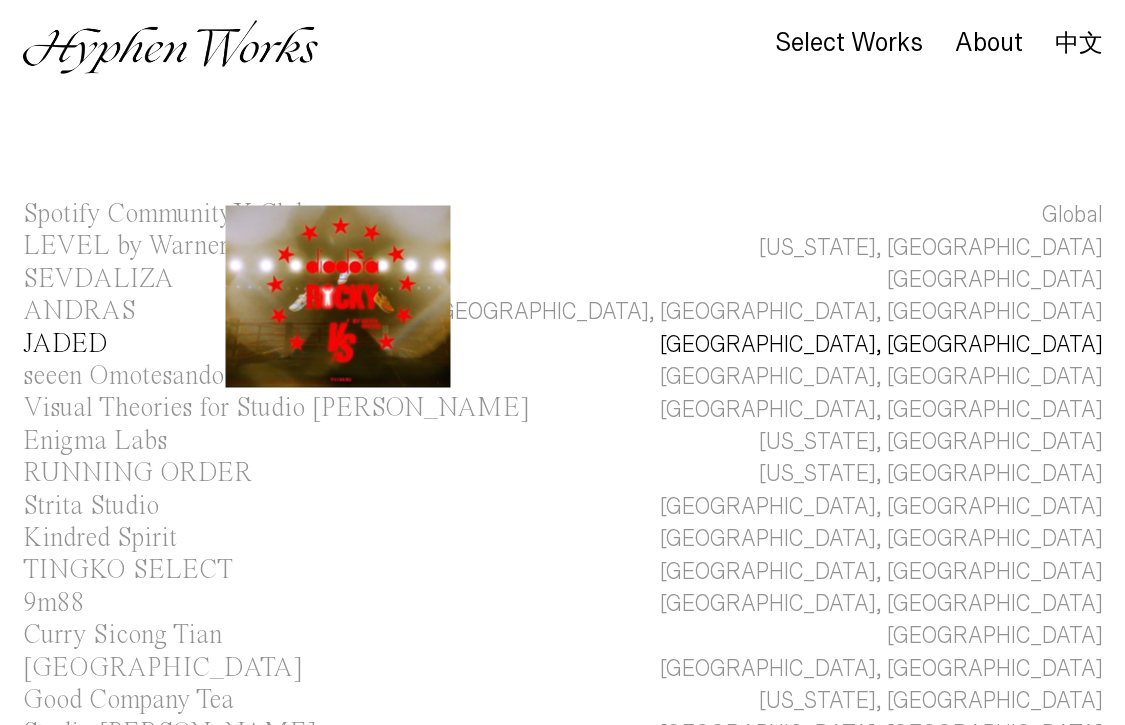 click on "JADED" at bounding box center (65, 345) 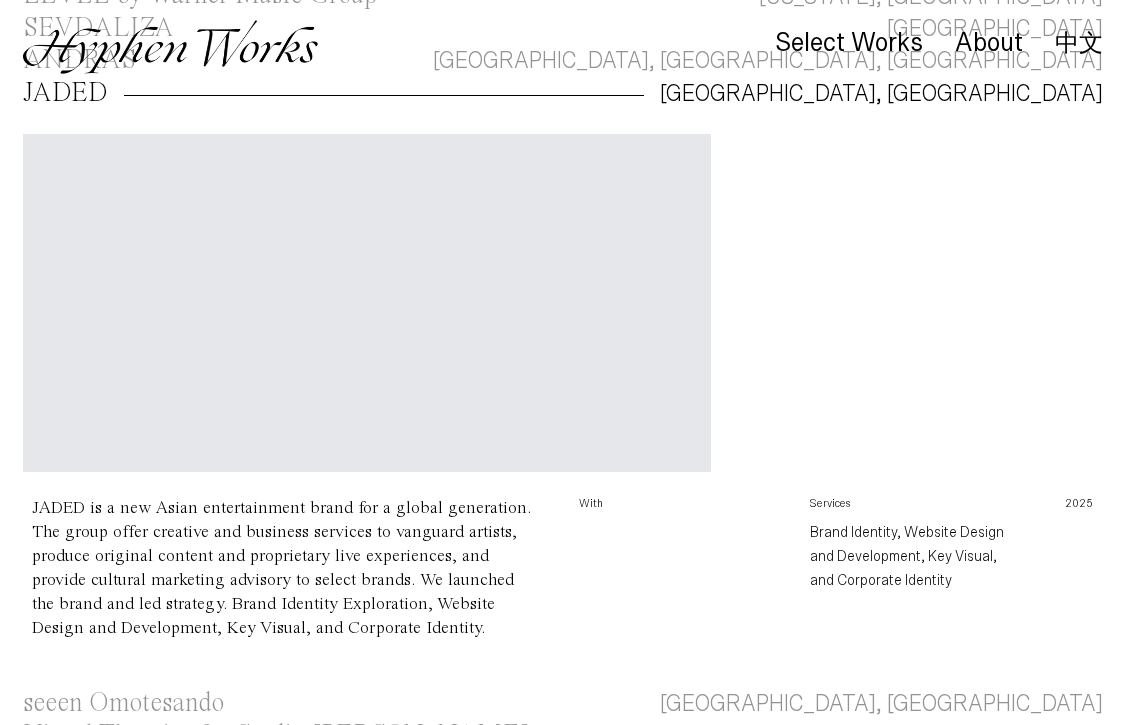 scroll, scrollTop: 423, scrollLeft: 0, axis: vertical 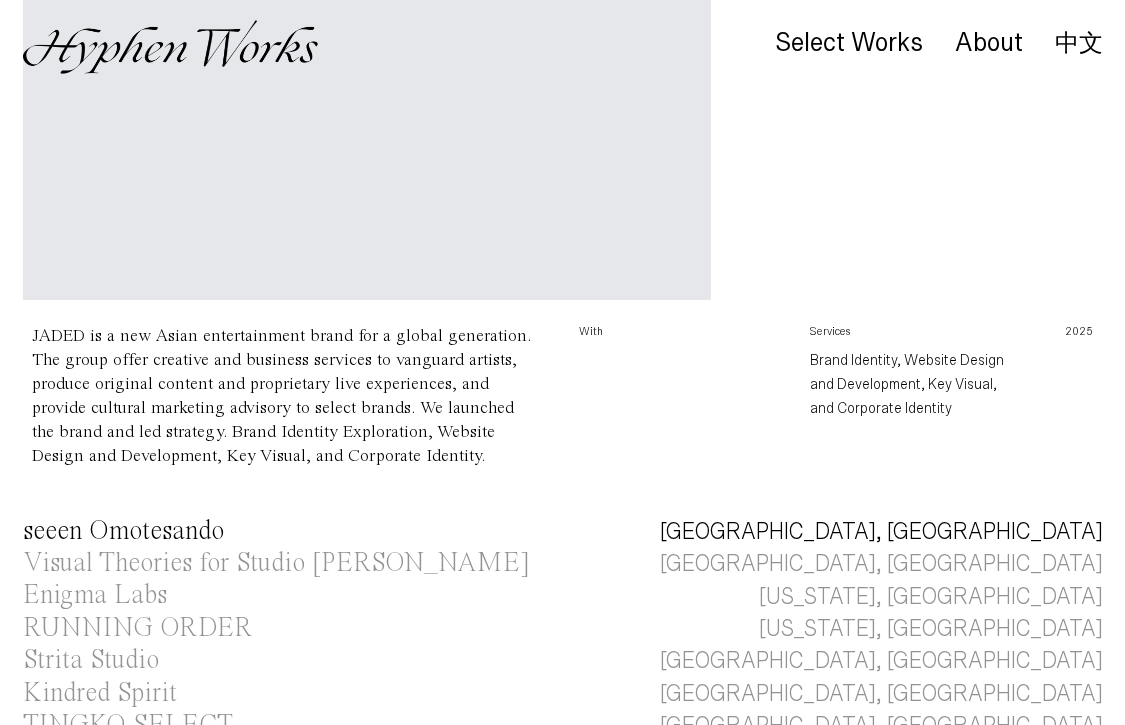 click on "seeen Omotesando" at bounding box center (123, 531) 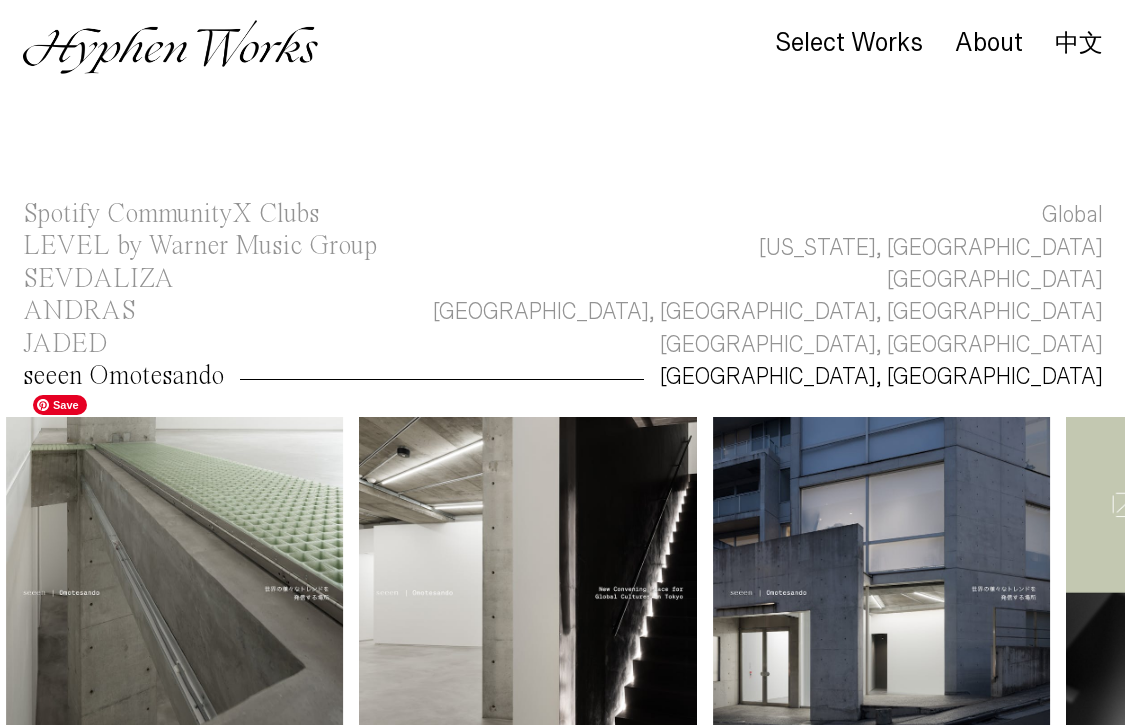 scroll, scrollTop: 0, scrollLeft: 19, axis: horizontal 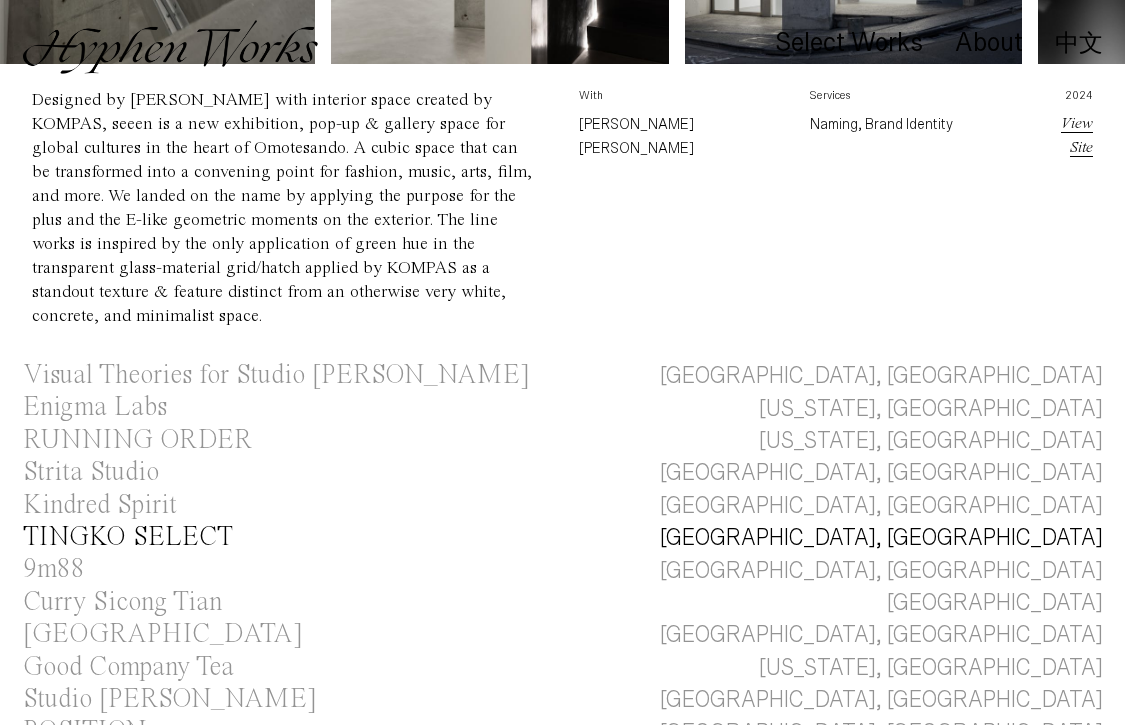 click on "TINGKO SELECT" at bounding box center [128, 537] 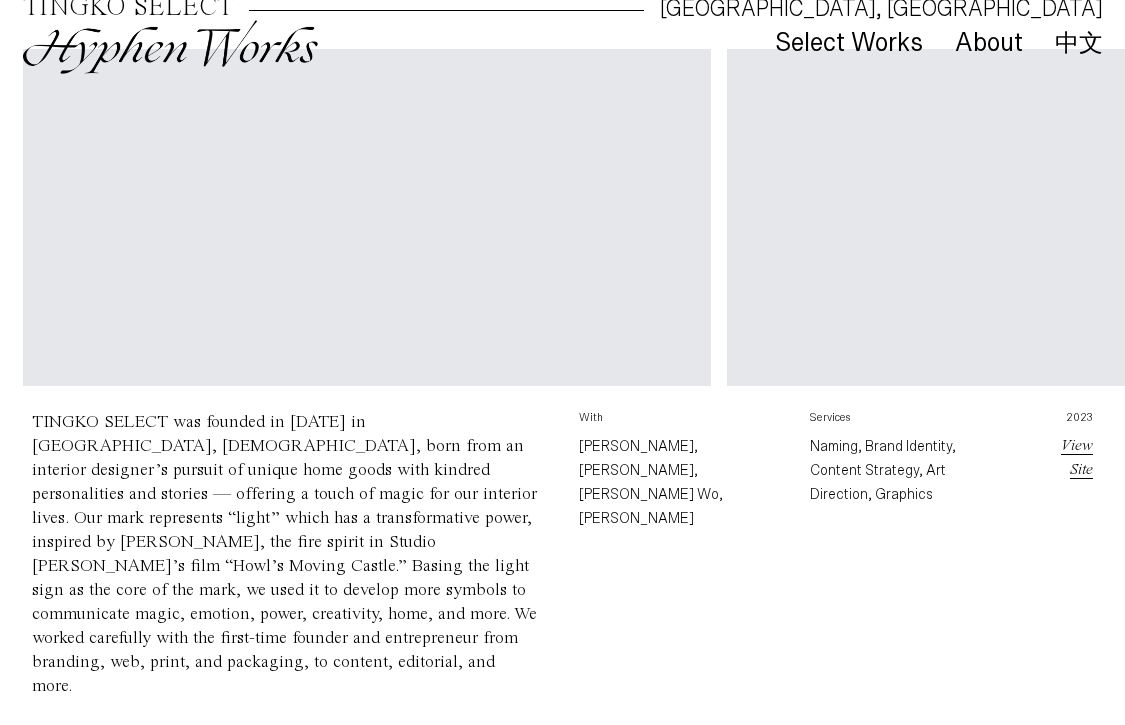 scroll, scrollTop: 1190, scrollLeft: 0, axis: vertical 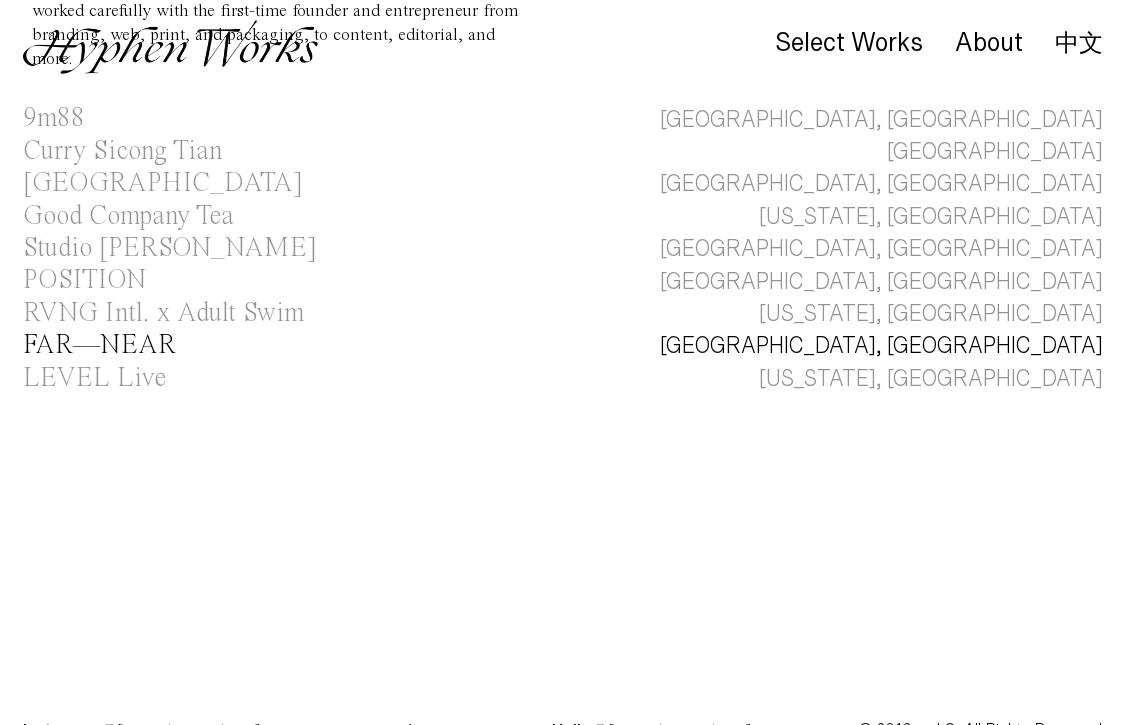 click on "FAR—NEAR" at bounding box center [99, 345] 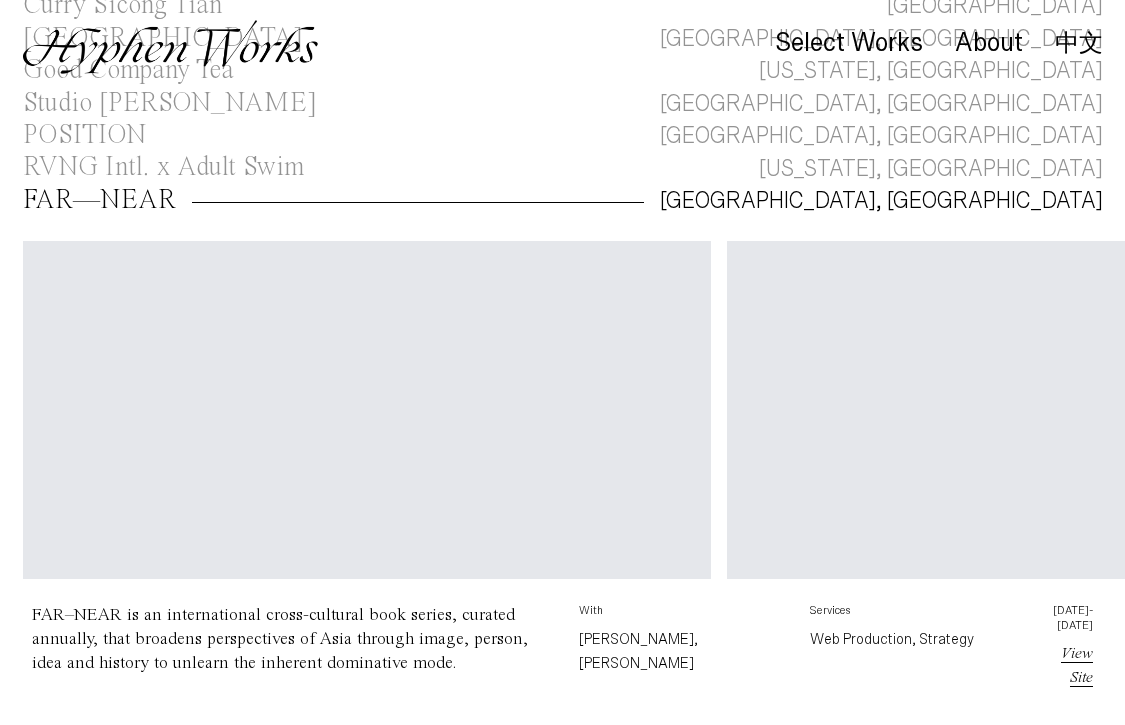 scroll, scrollTop: 701, scrollLeft: 0, axis: vertical 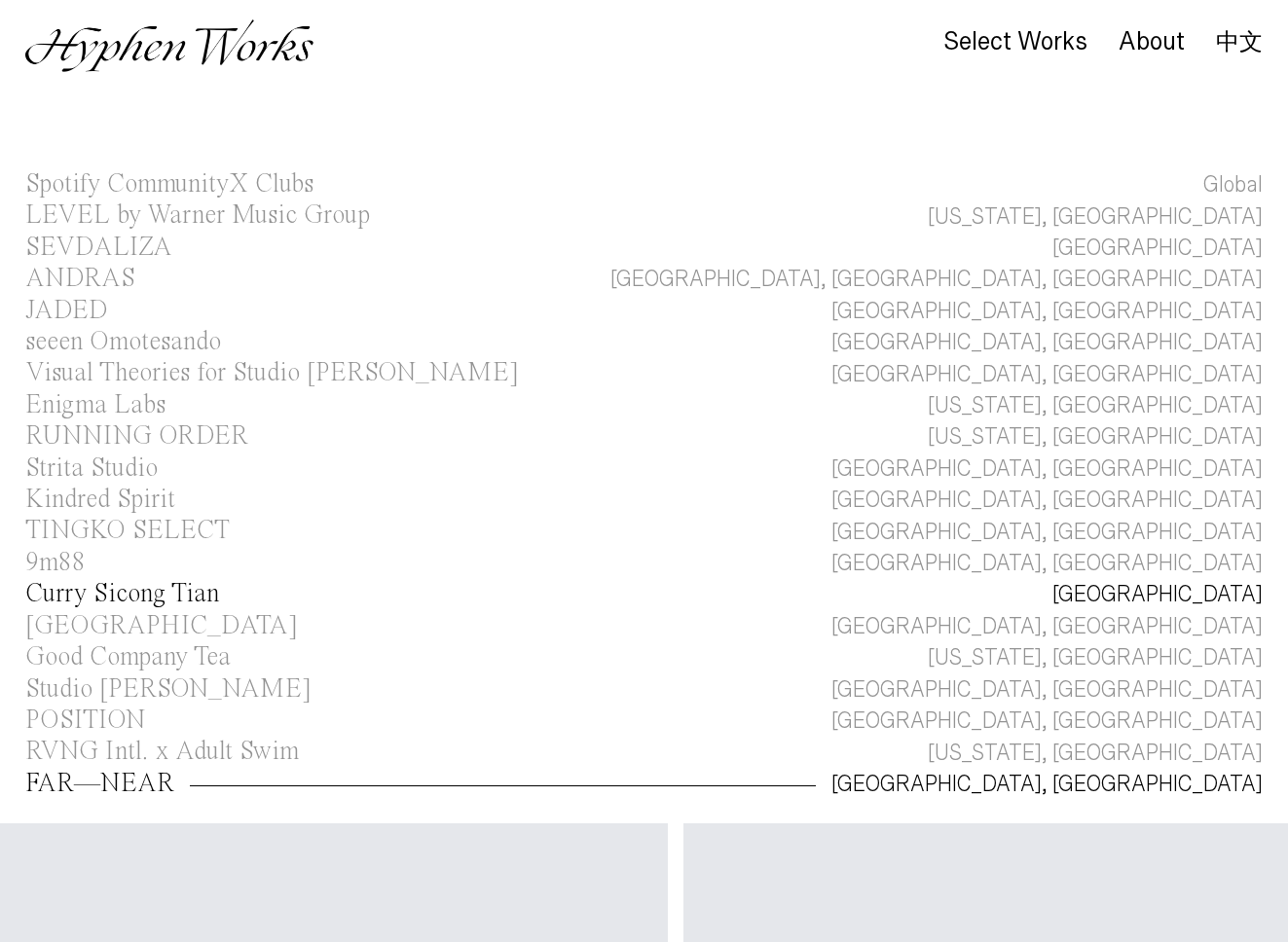 click on "Curry Sicong Tian" at bounding box center [122, 594] 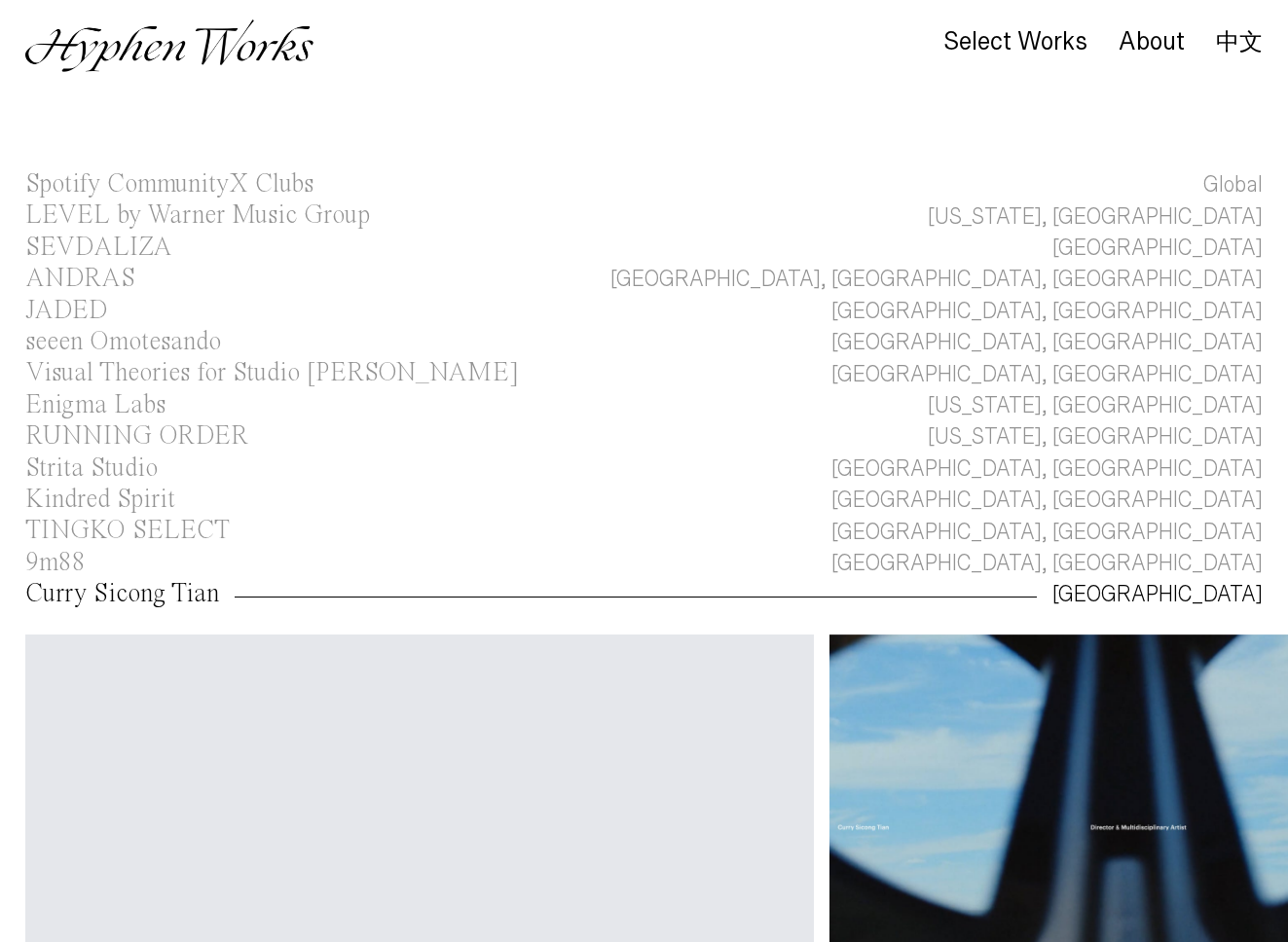 scroll, scrollTop: 0, scrollLeft: 0, axis: both 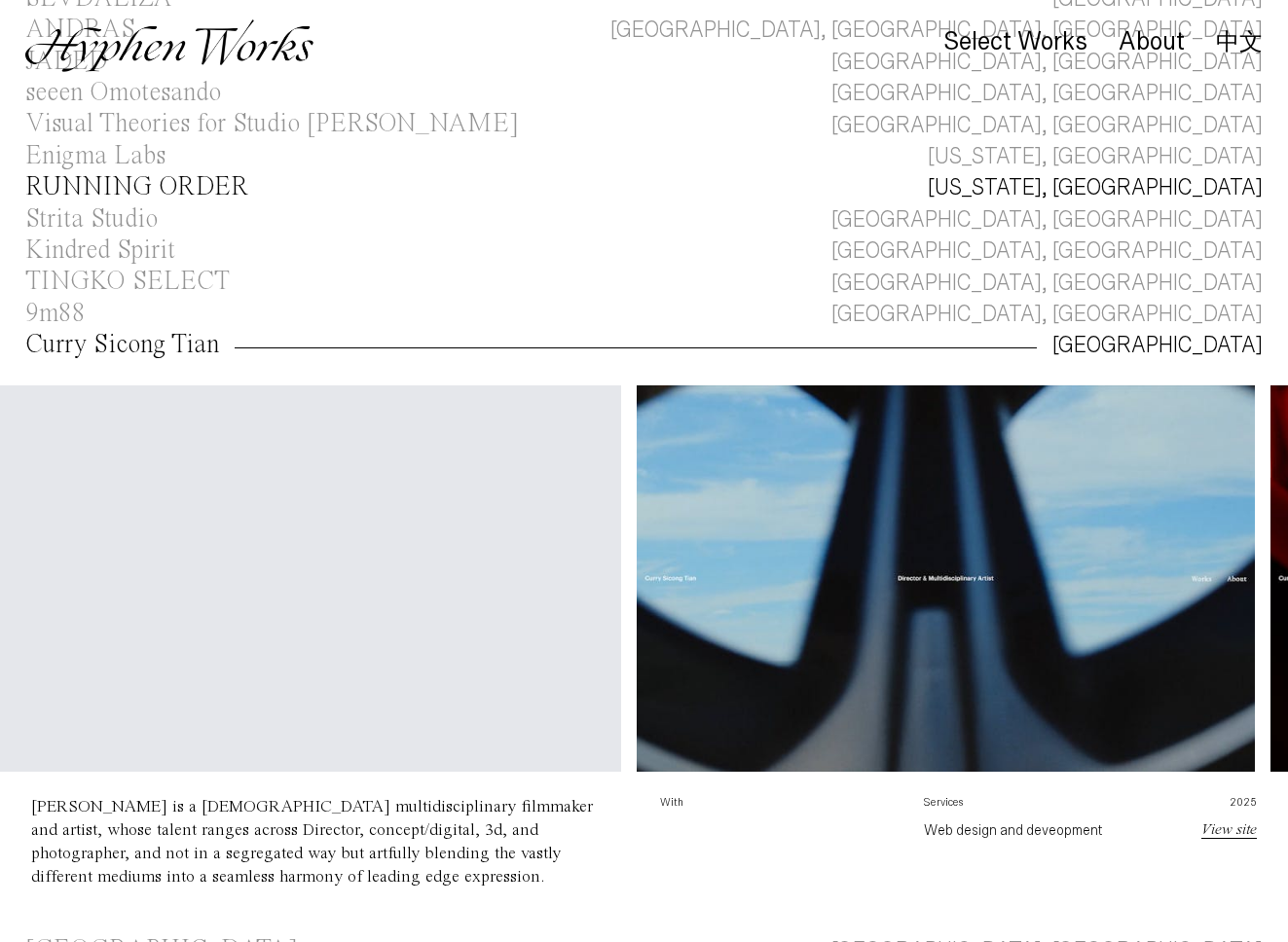 click on "RUNNING ORDER" at bounding box center (136, 187) 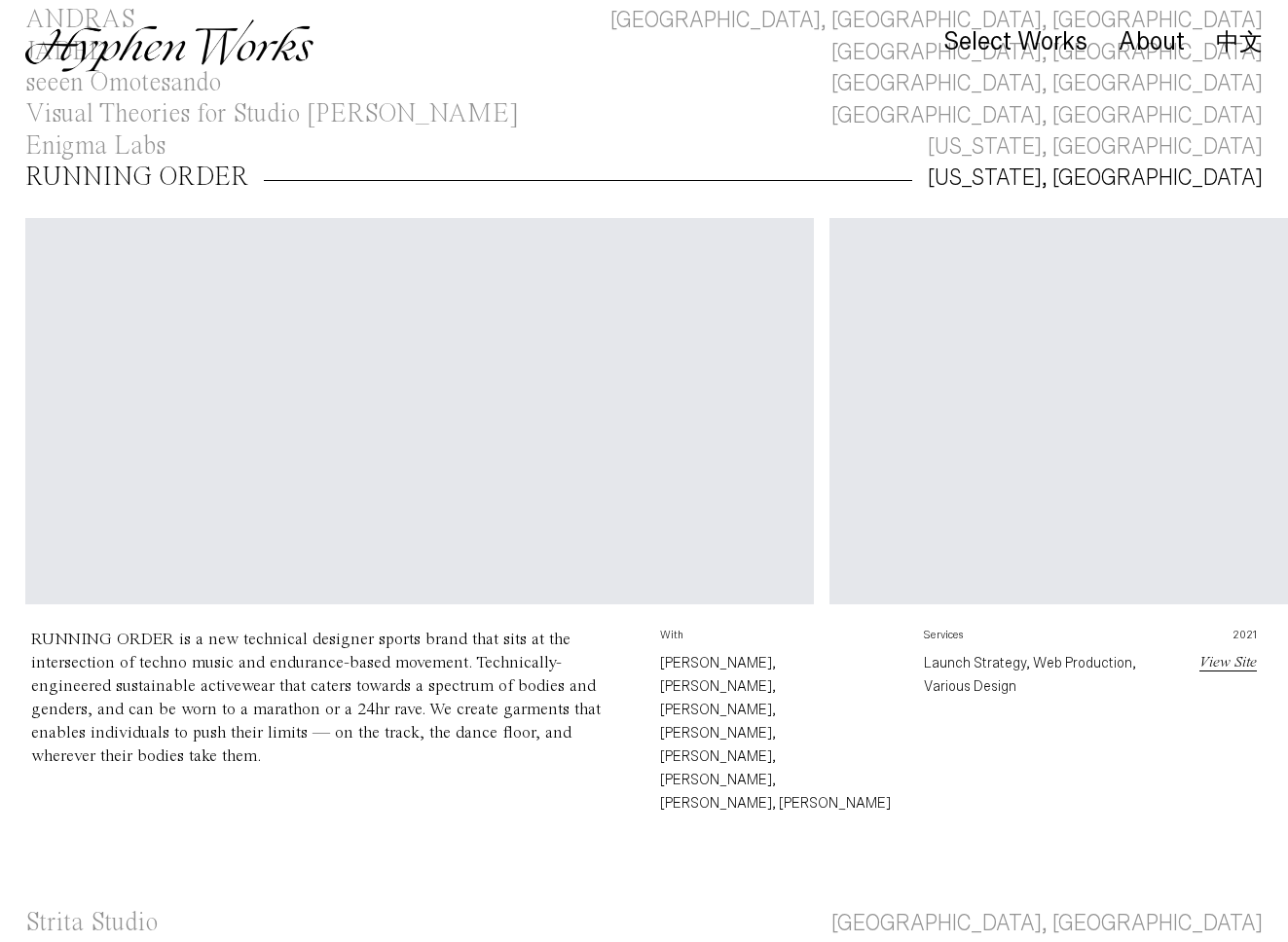 scroll, scrollTop: 143, scrollLeft: 0, axis: vertical 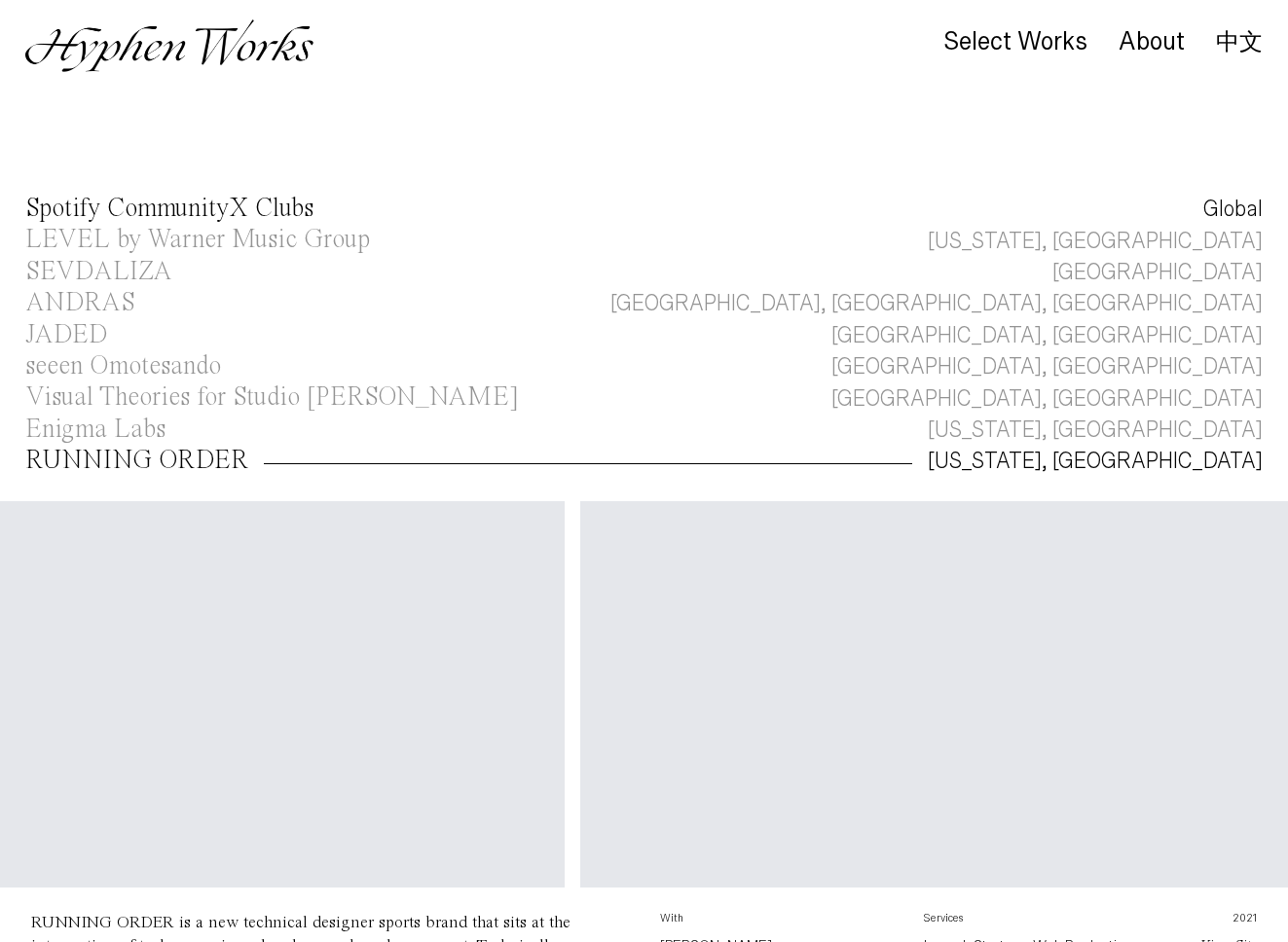 click on "Spotify CommunityX Clubs" at bounding box center (169, 208) 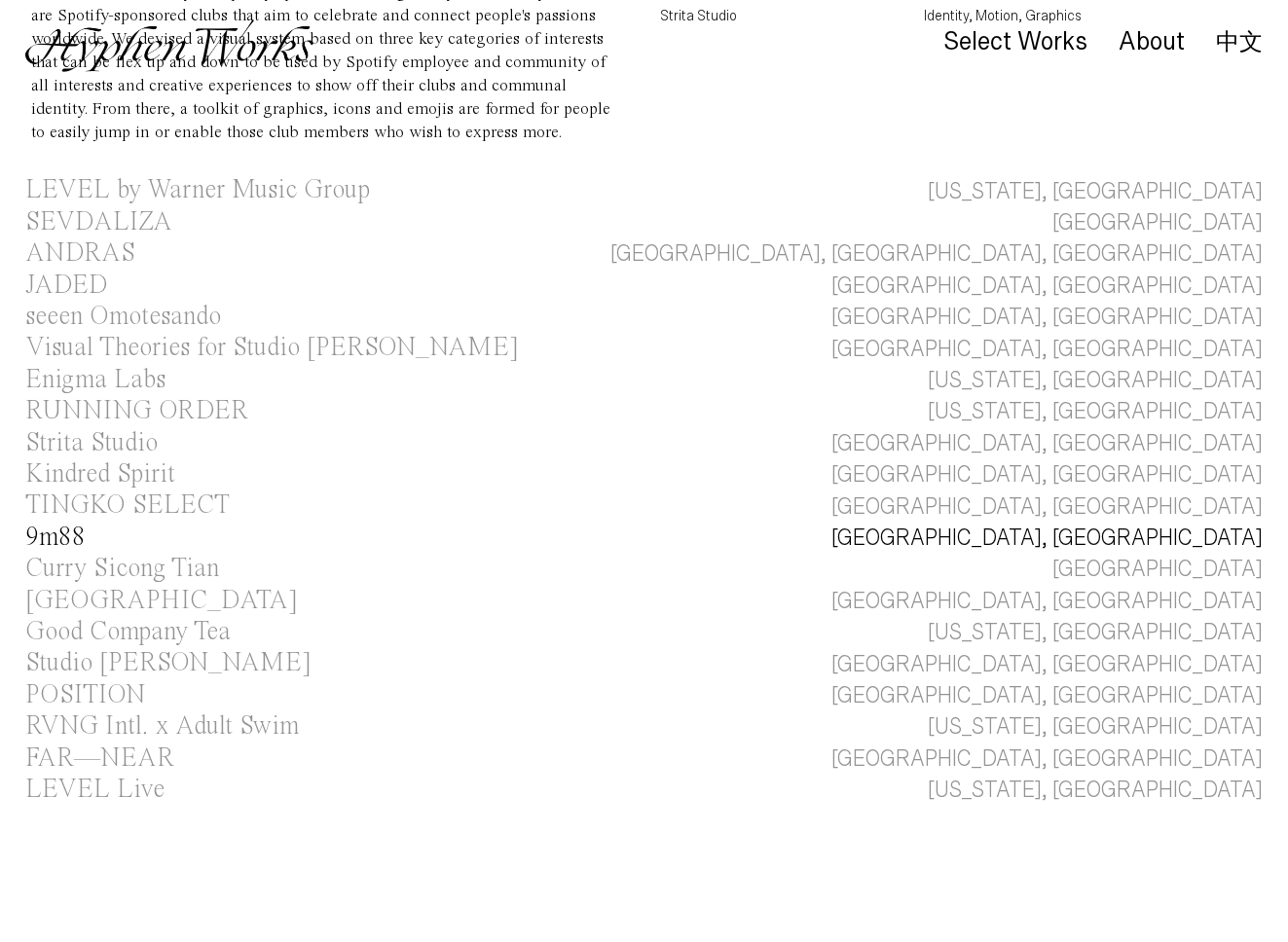 click on "9m88" at bounding box center [55, 537] 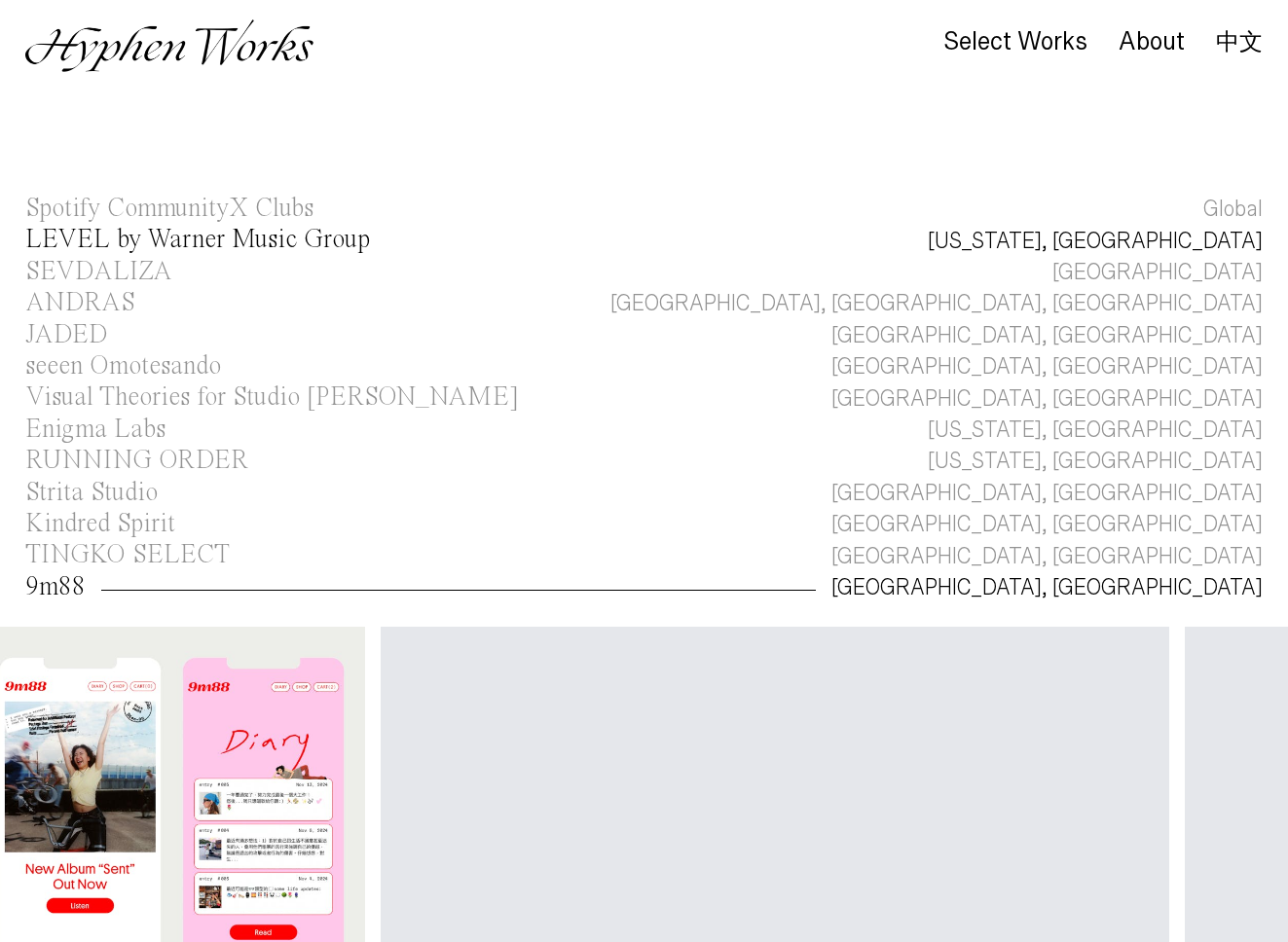 click on "LEVEL by Warner Music Group" at bounding box center (198, 239) 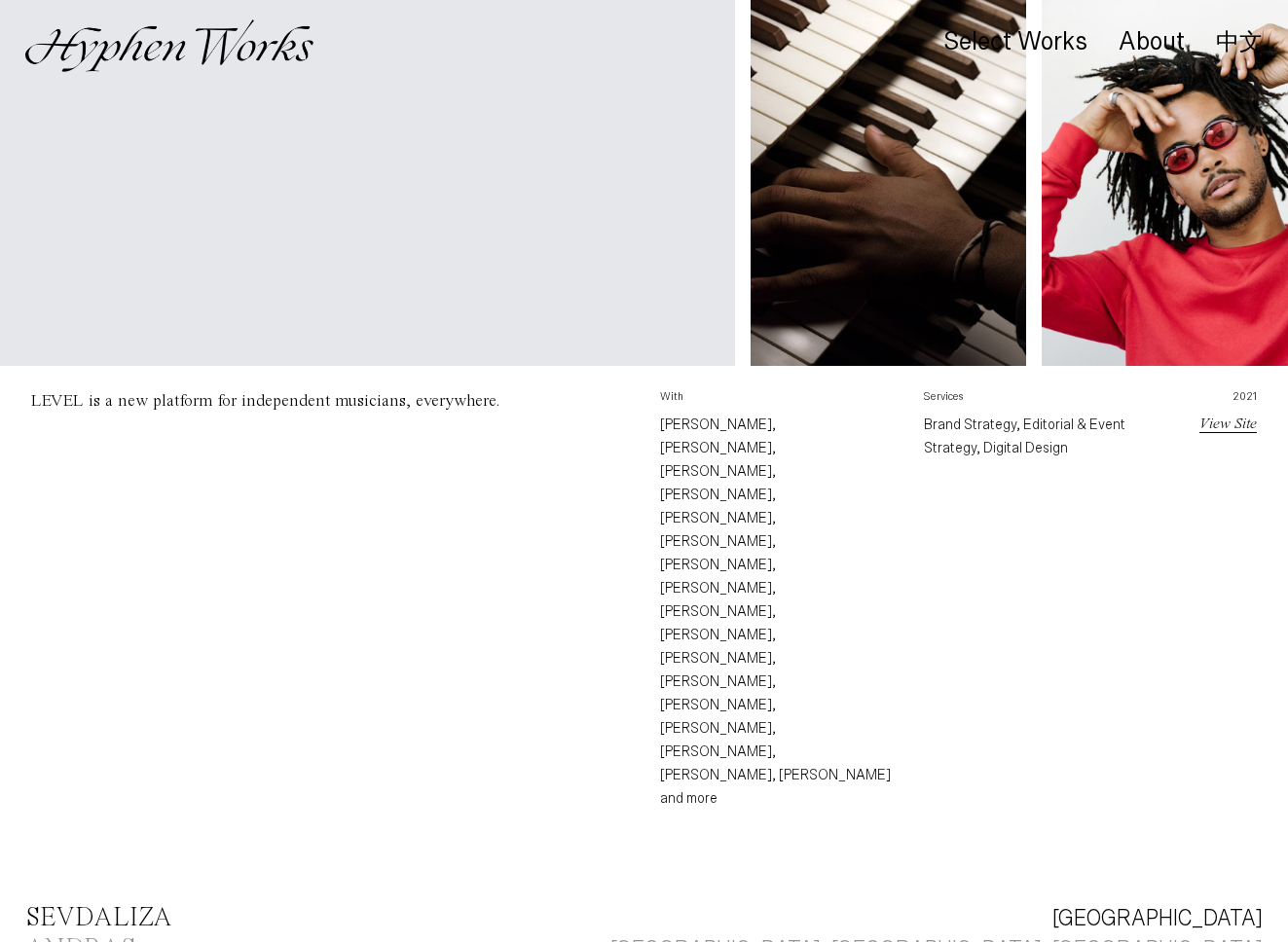 click on "SEVDALIZA" at bounding box center (98, 919) 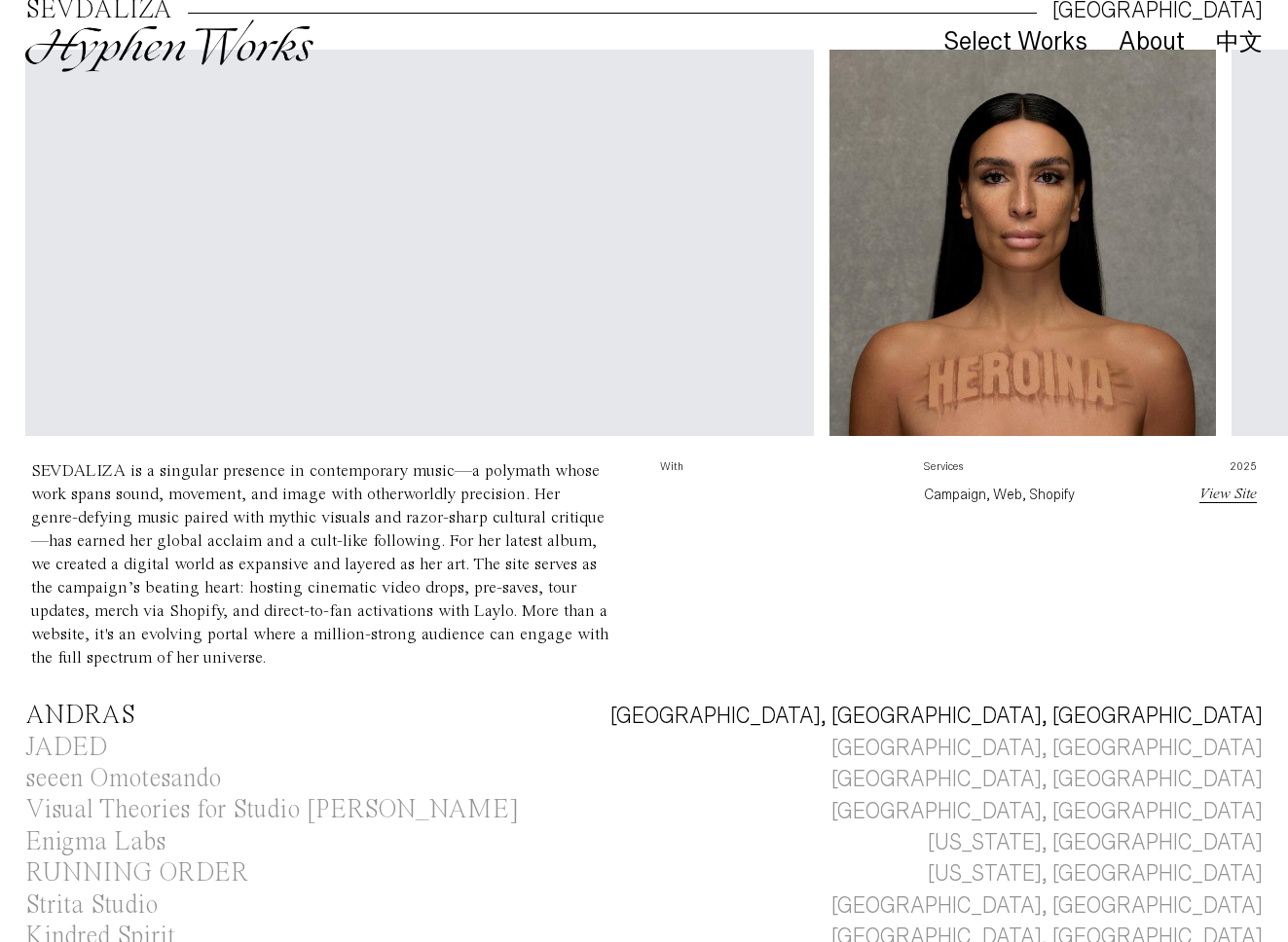 click on "ANDRAS" at bounding box center (80, 715) 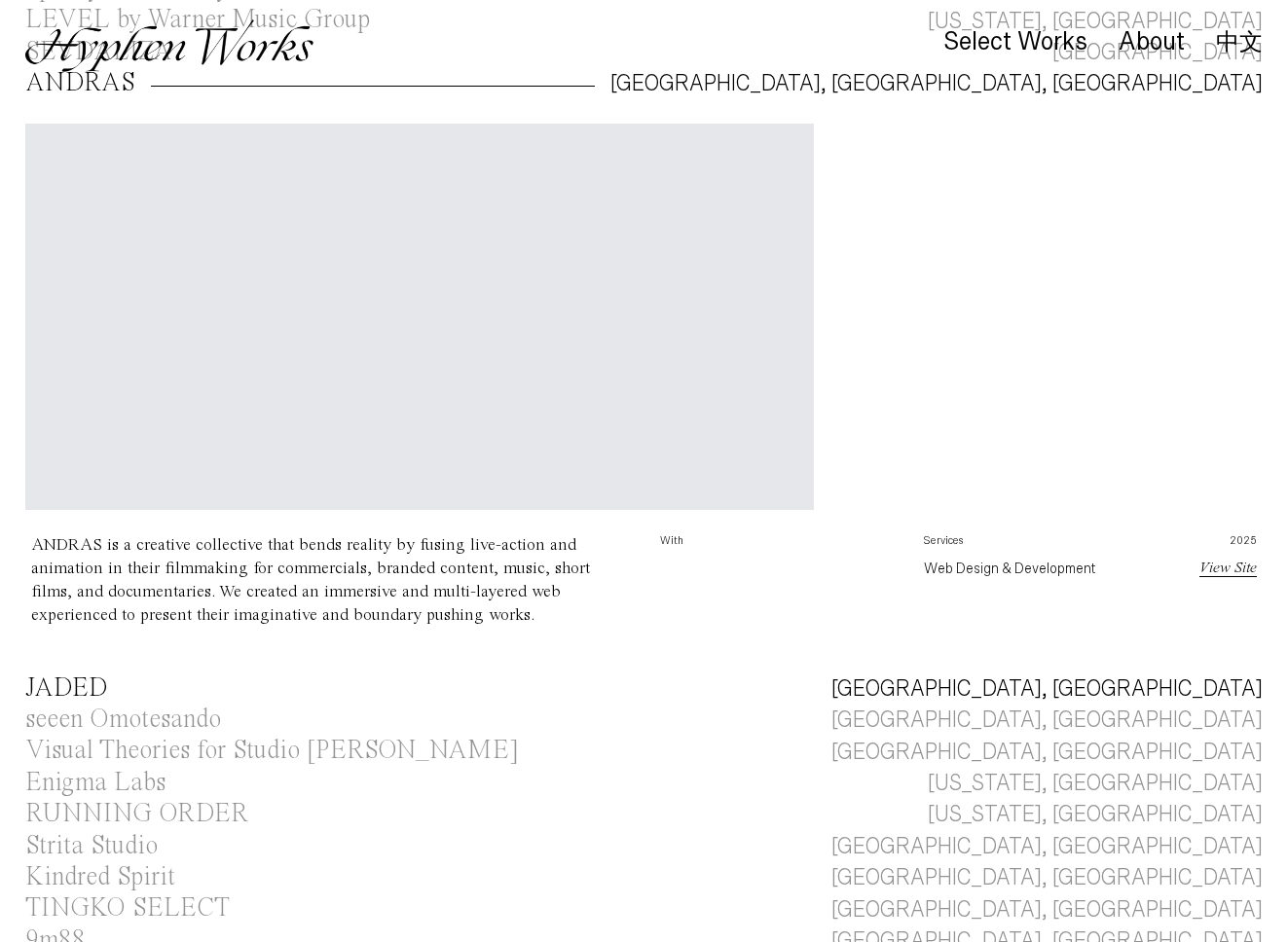click on "JADED" at bounding box center (66, 688) 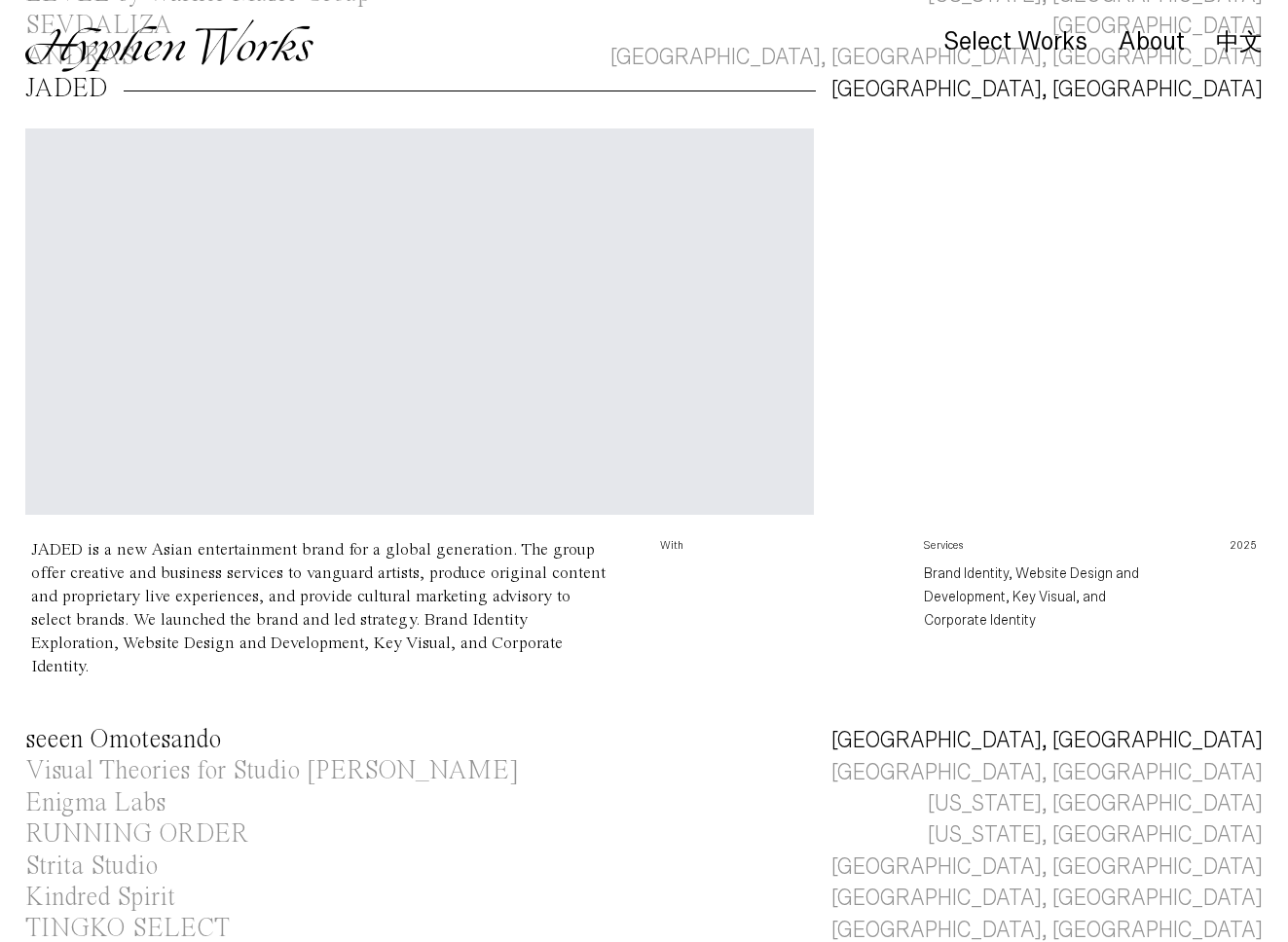 click on "seeen Omotesando" at bounding box center (123, 740) 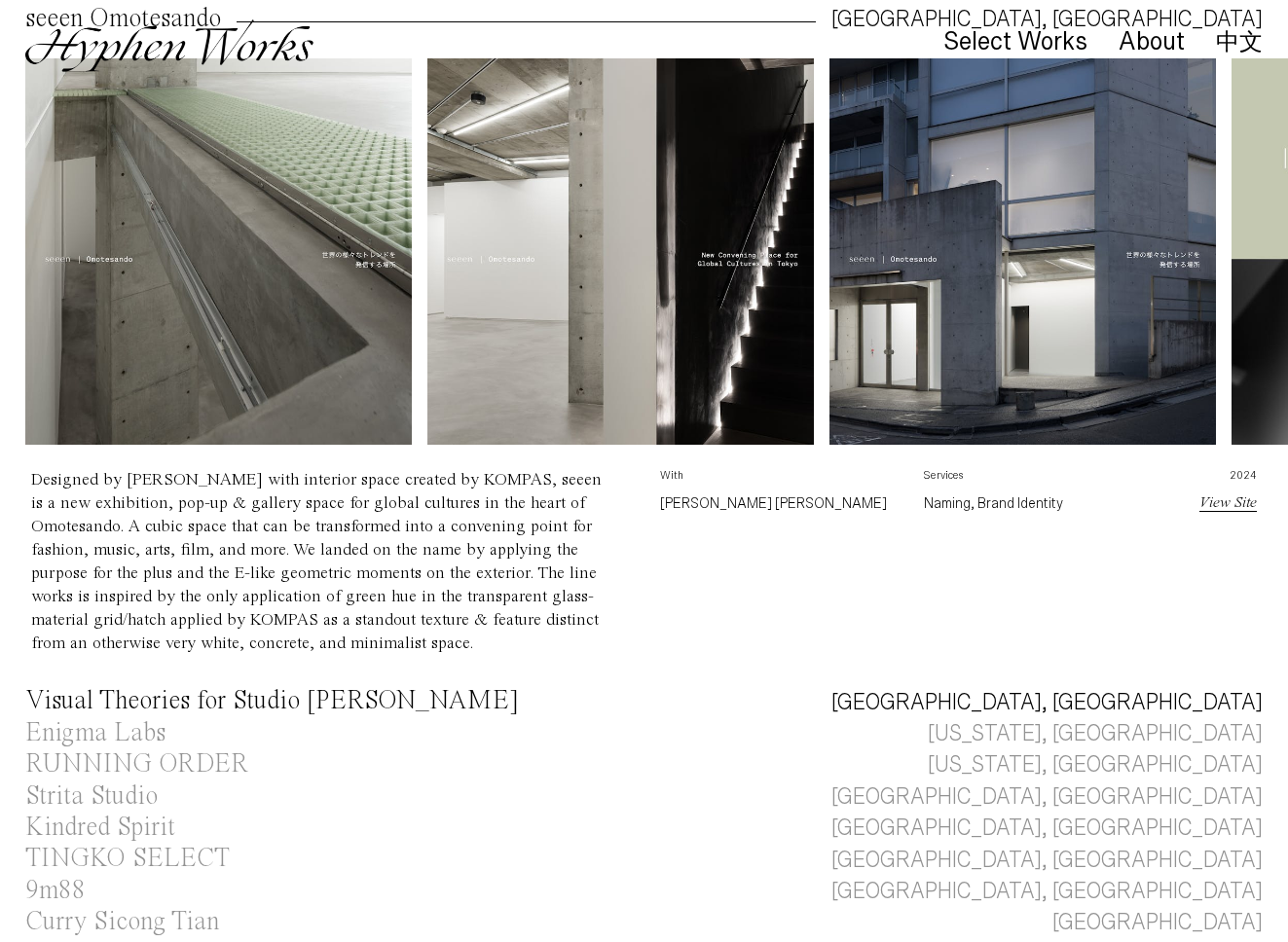 click on "Visual Theories for Studio [PERSON_NAME]" at bounding box center [272, 701] 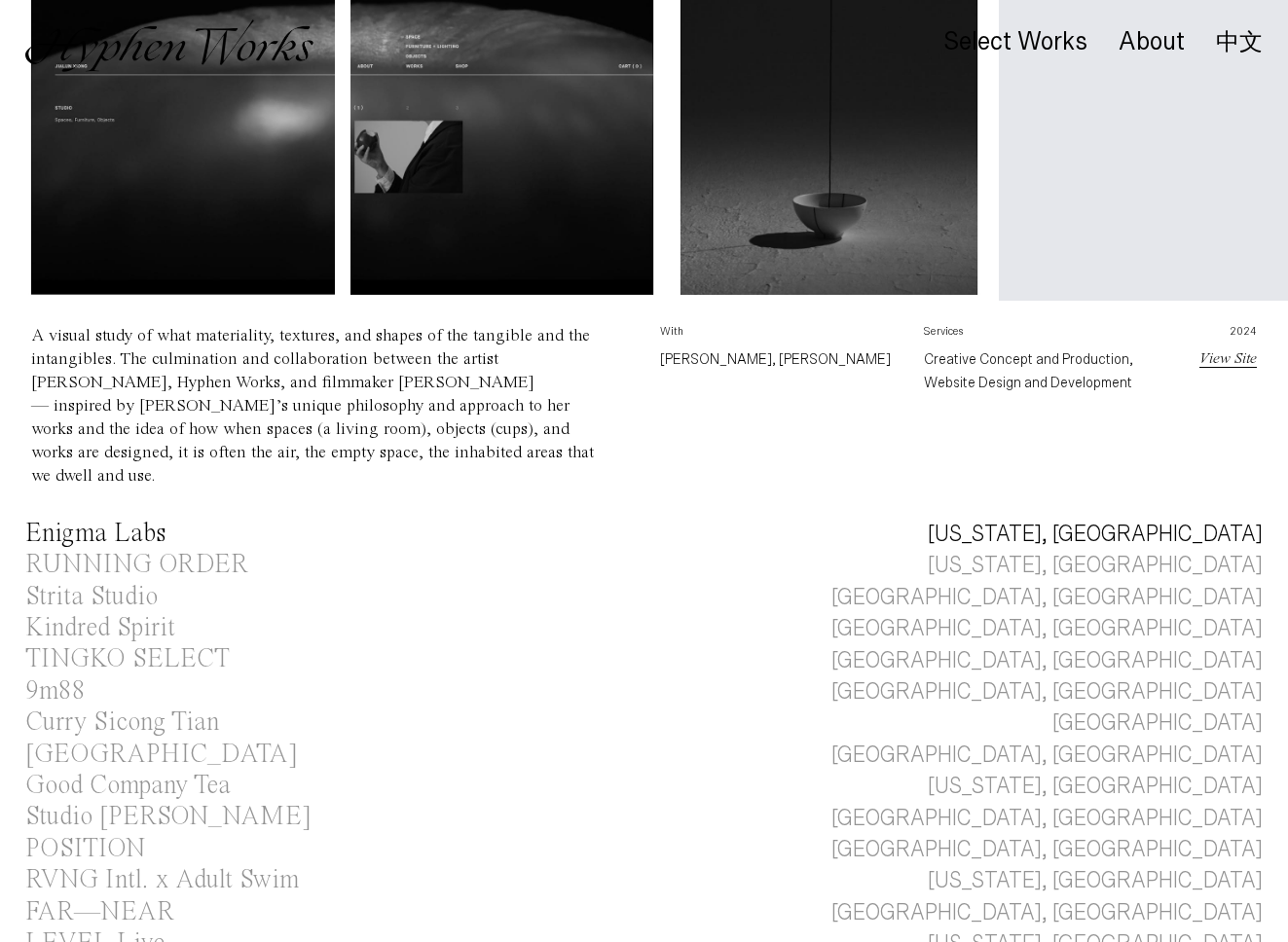 click on "Enigma Labs" at bounding box center (95, 533) 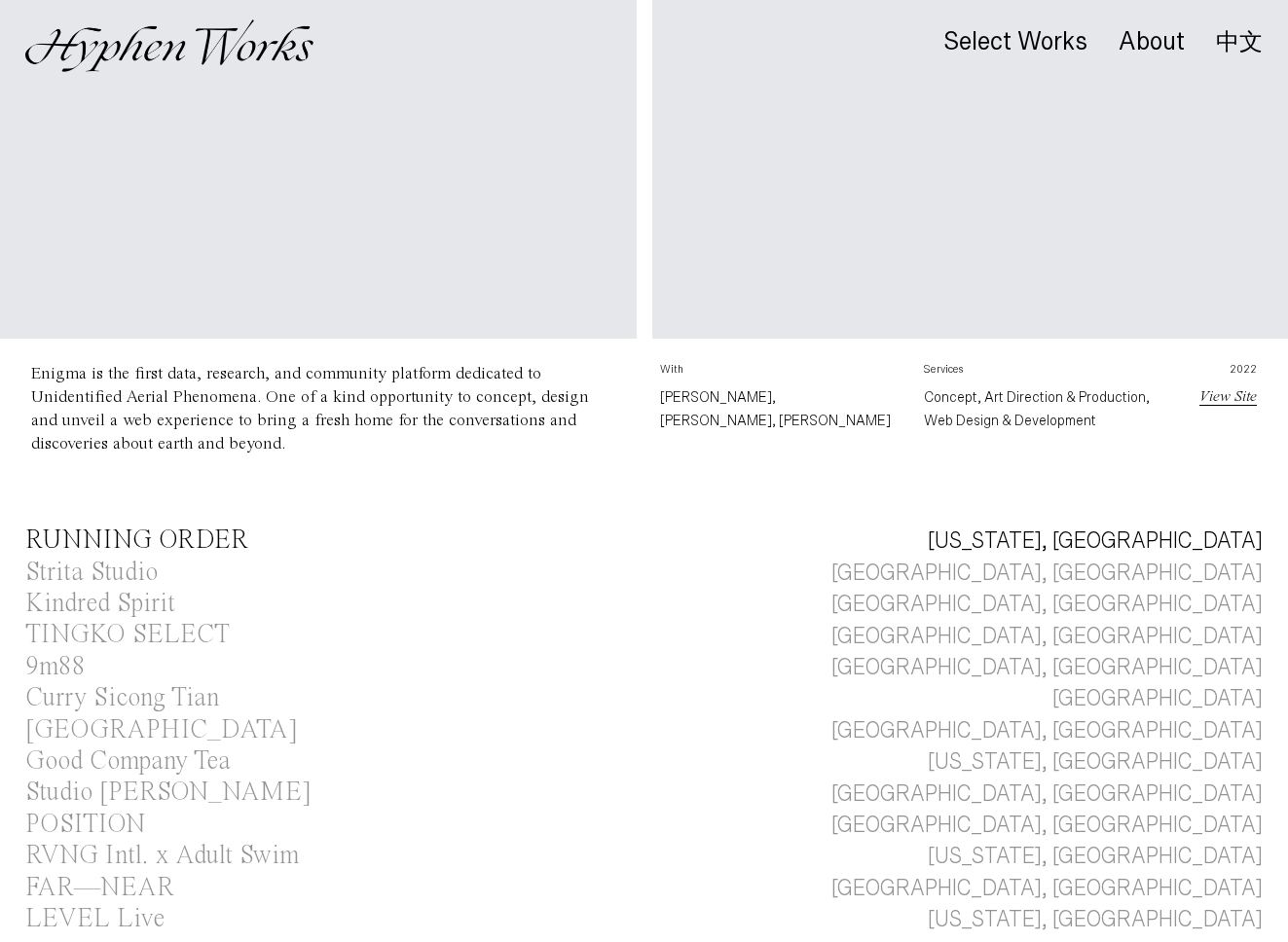 click on "RUNNING ORDER" at bounding box center (136, 540) 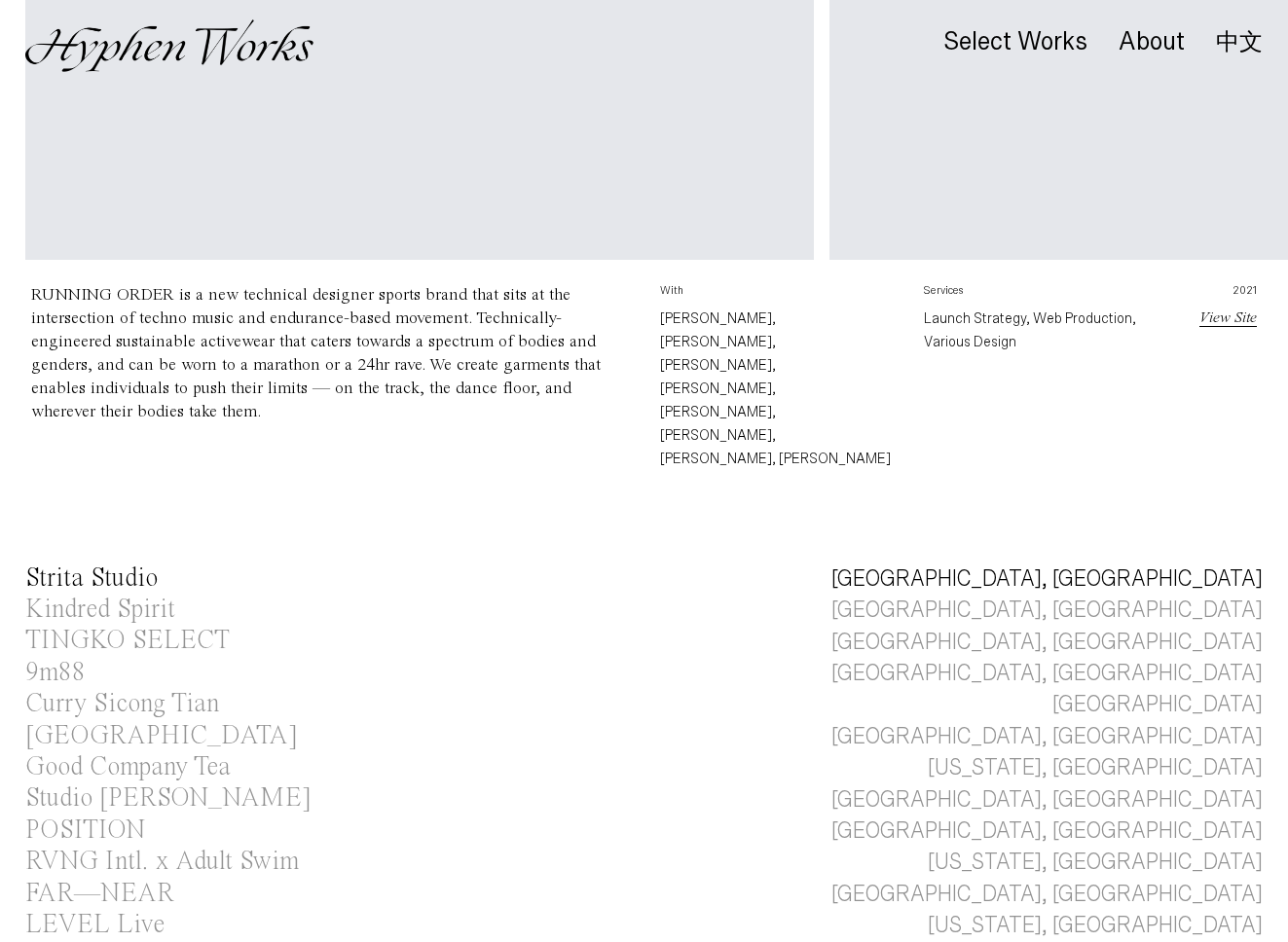 click on "Strita Studio" at bounding box center [92, 578] 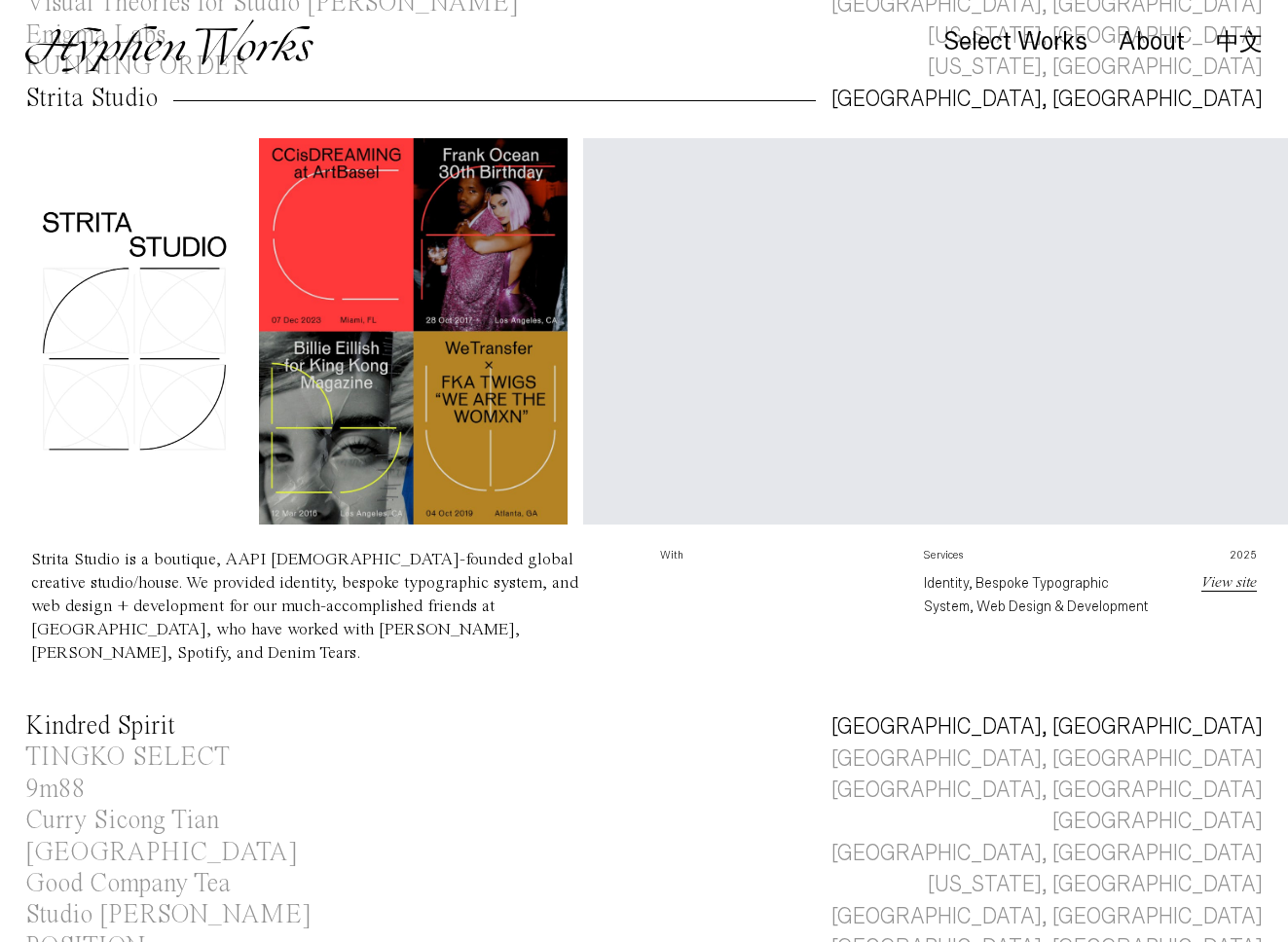 click on "Kindred Spirit" at bounding box center [100, 726] 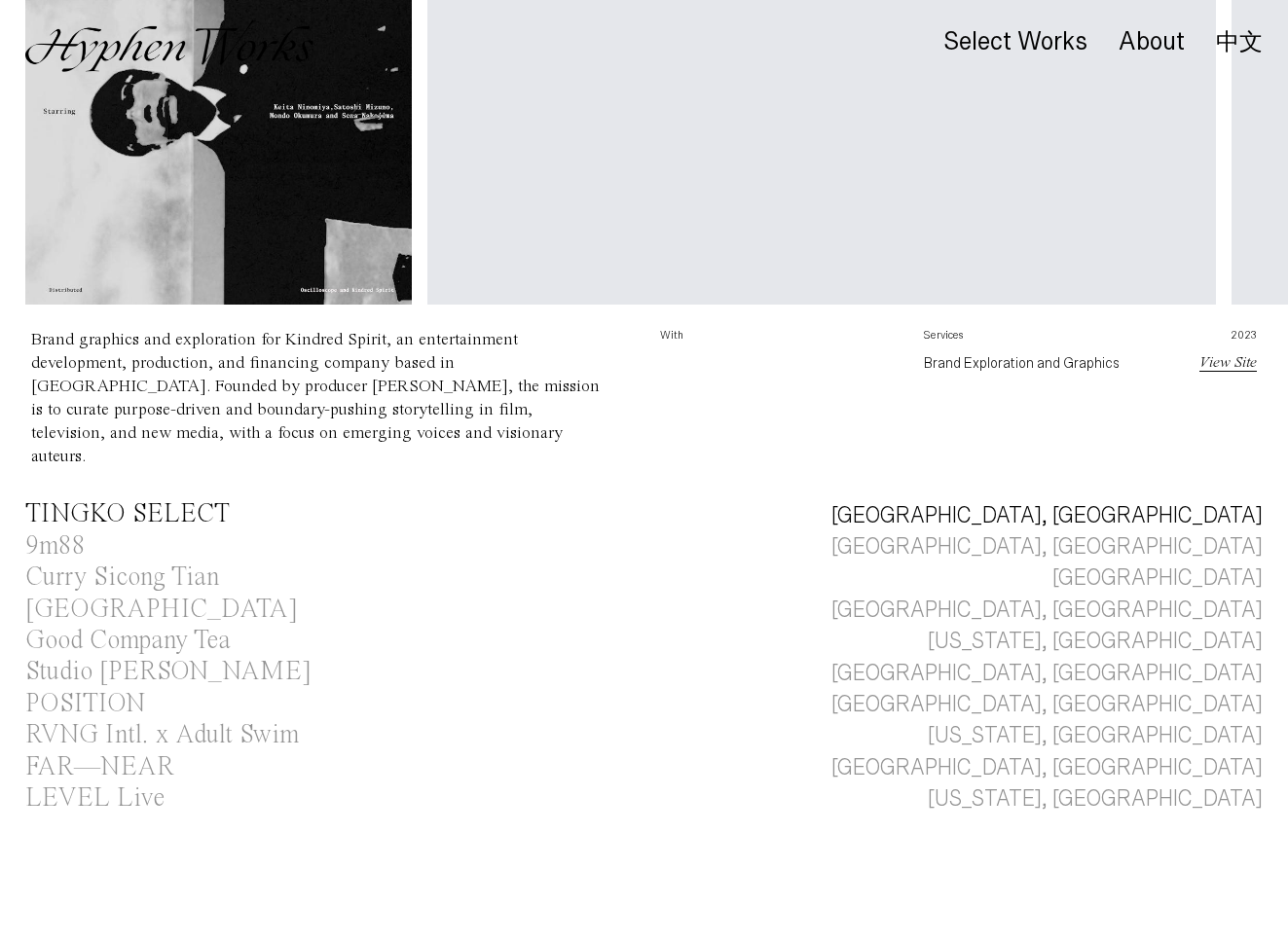 click on "TINGKO SELECT" at bounding box center (128, 514) 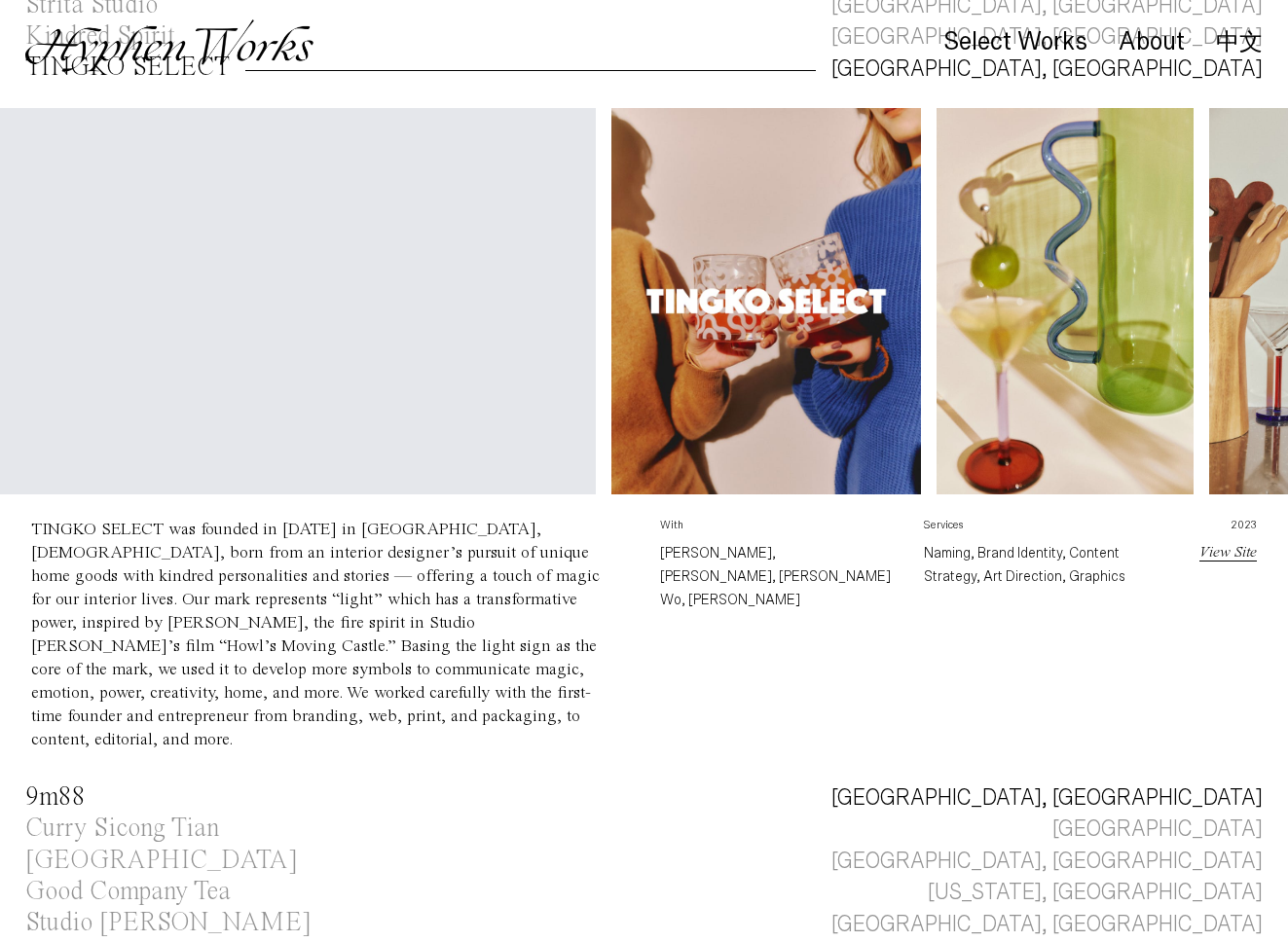 click on "9m88" at bounding box center [55, 797] 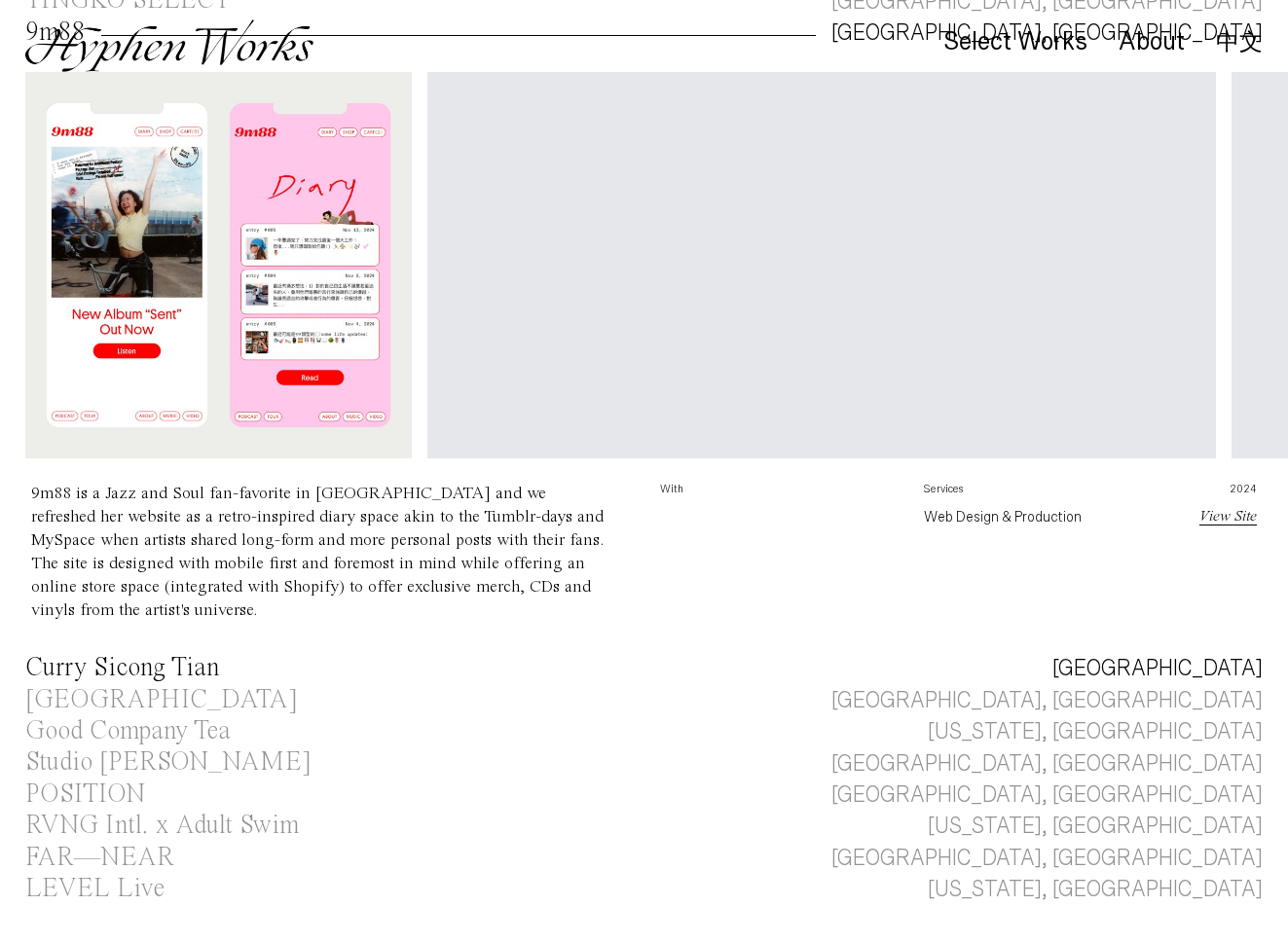 click on "Curry Sicong Tian" at bounding box center [122, 668] 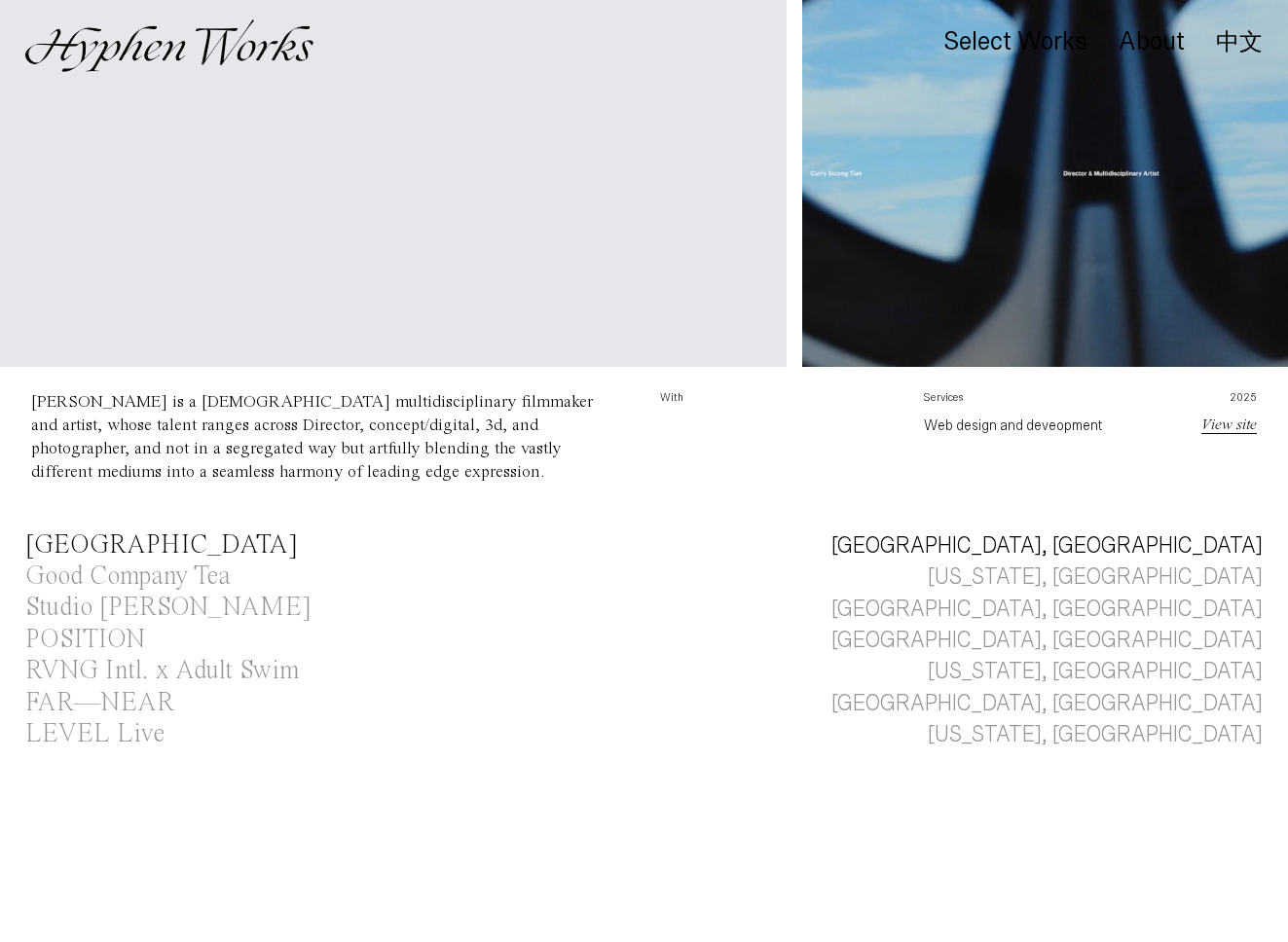 click on "[GEOGRAPHIC_DATA]" at bounding box center [162, 545] 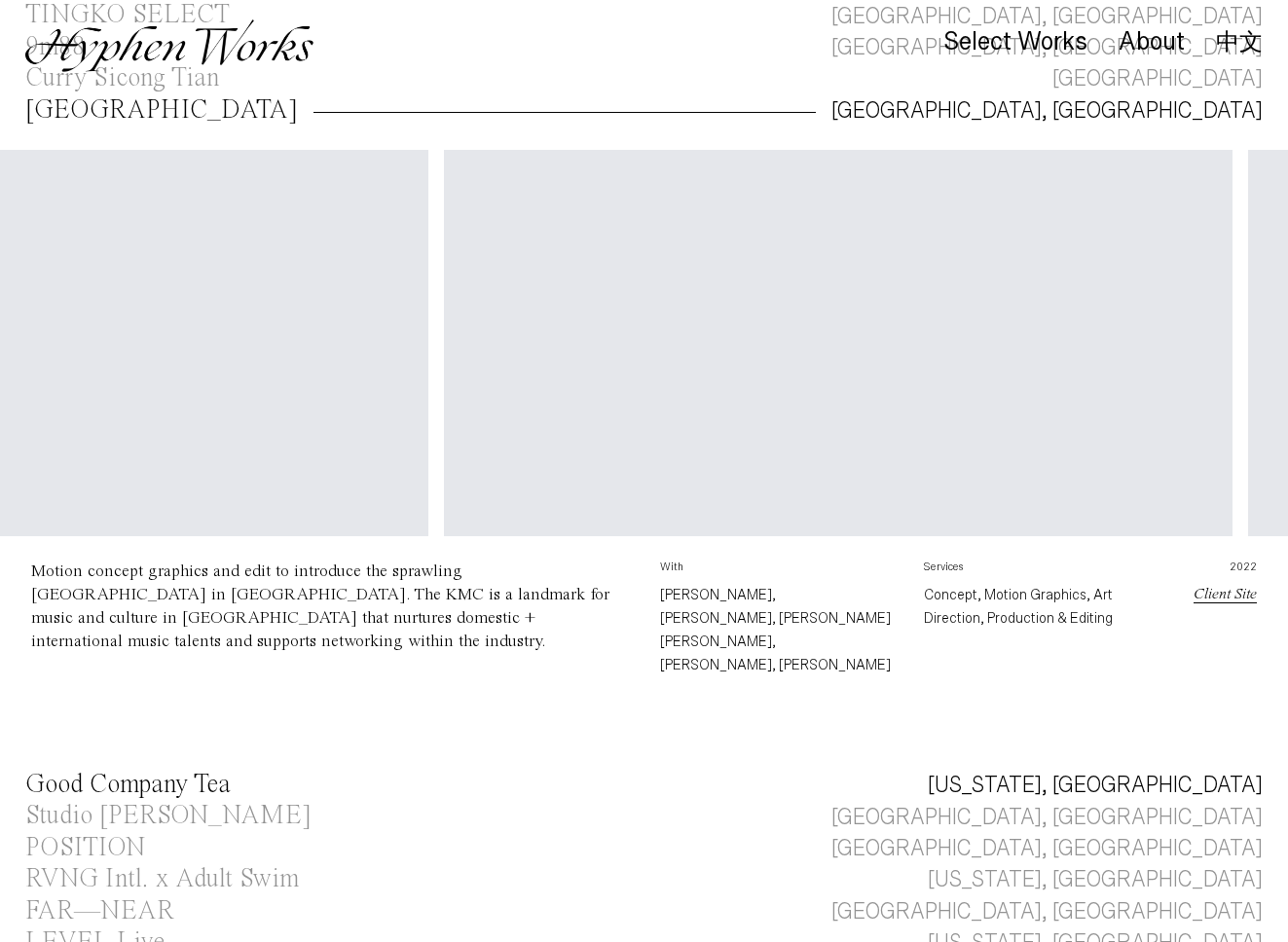 click on "Good Company Tea" at bounding box center (128, 784) 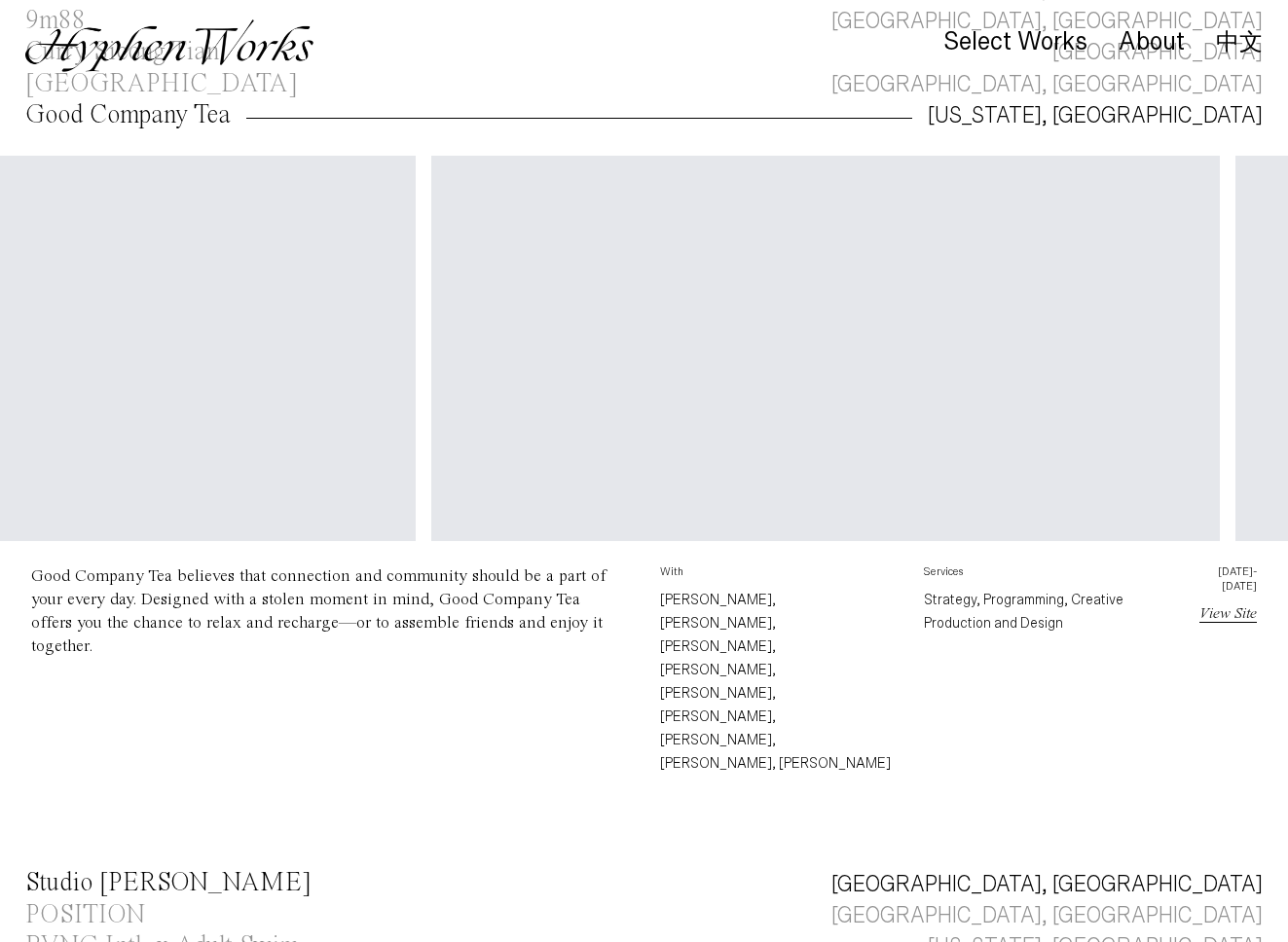 click on "Studio [PERSON_NAME]" at bounding box center (168, 883) 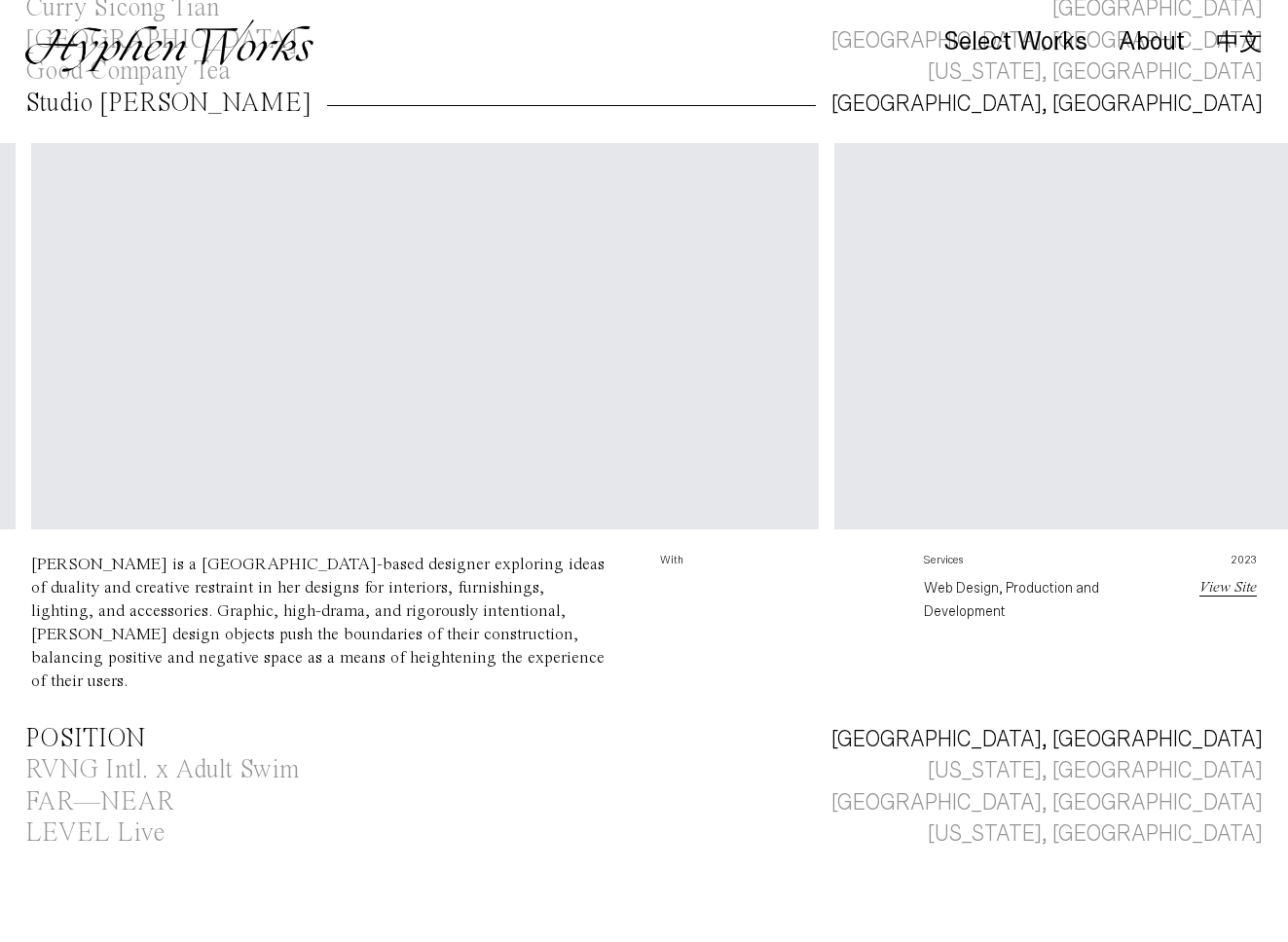 click on "POSITION" at bounding box center (85, 739) 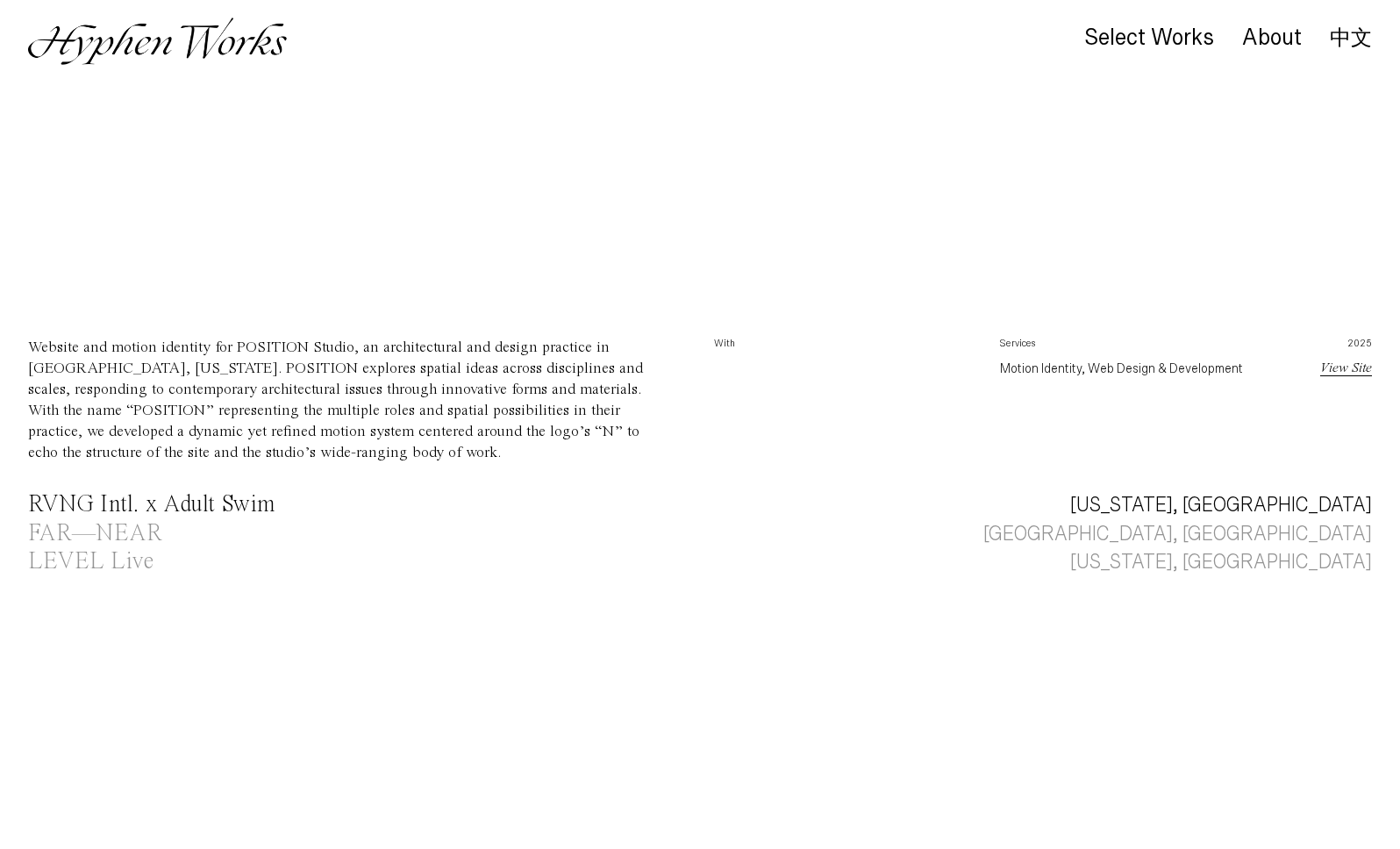 click on "RVNG Intl. x Adult Swim" at bounding box center (151, 504) 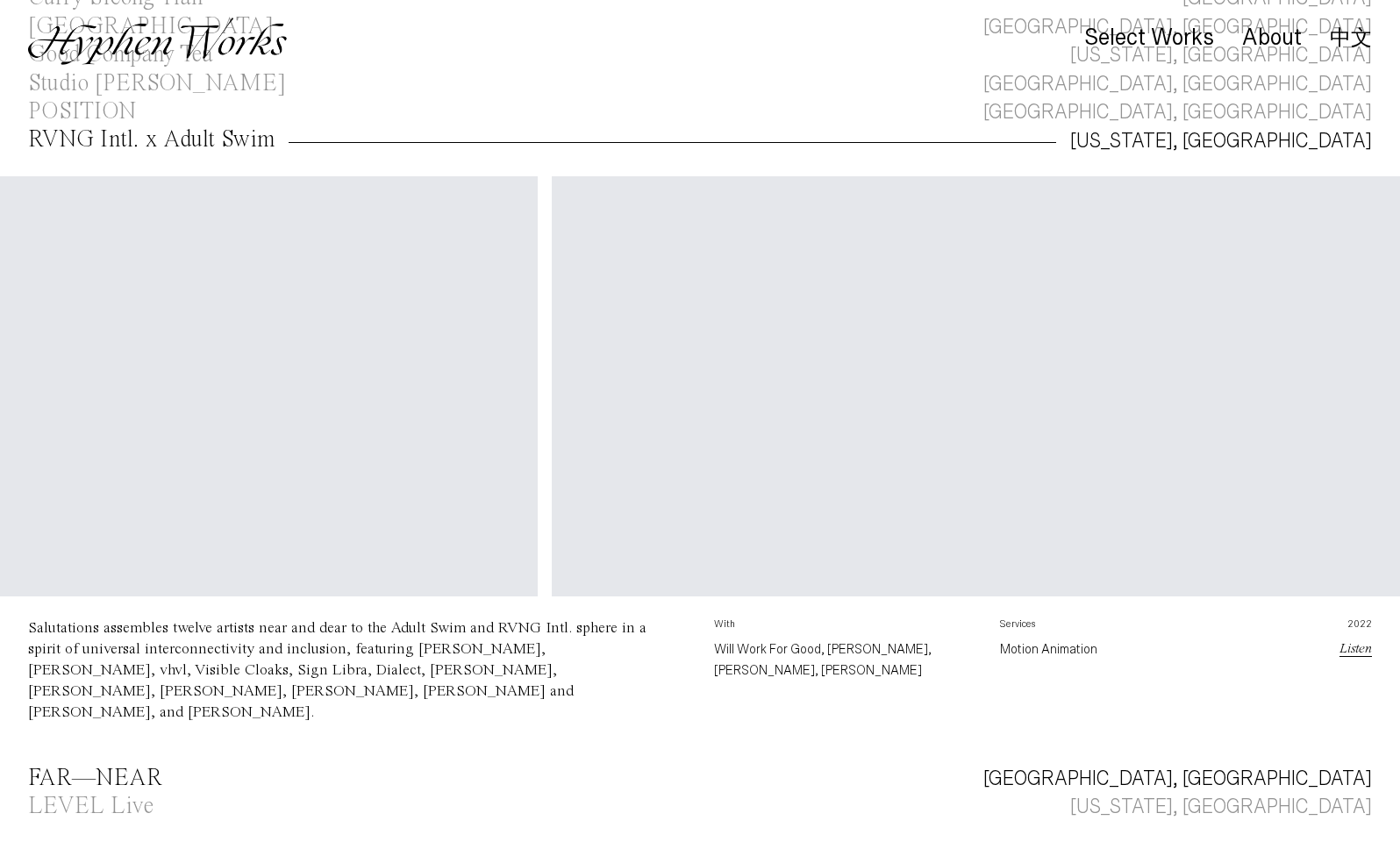 click on "FAR—NEAR" at bounding box center (95, 778) 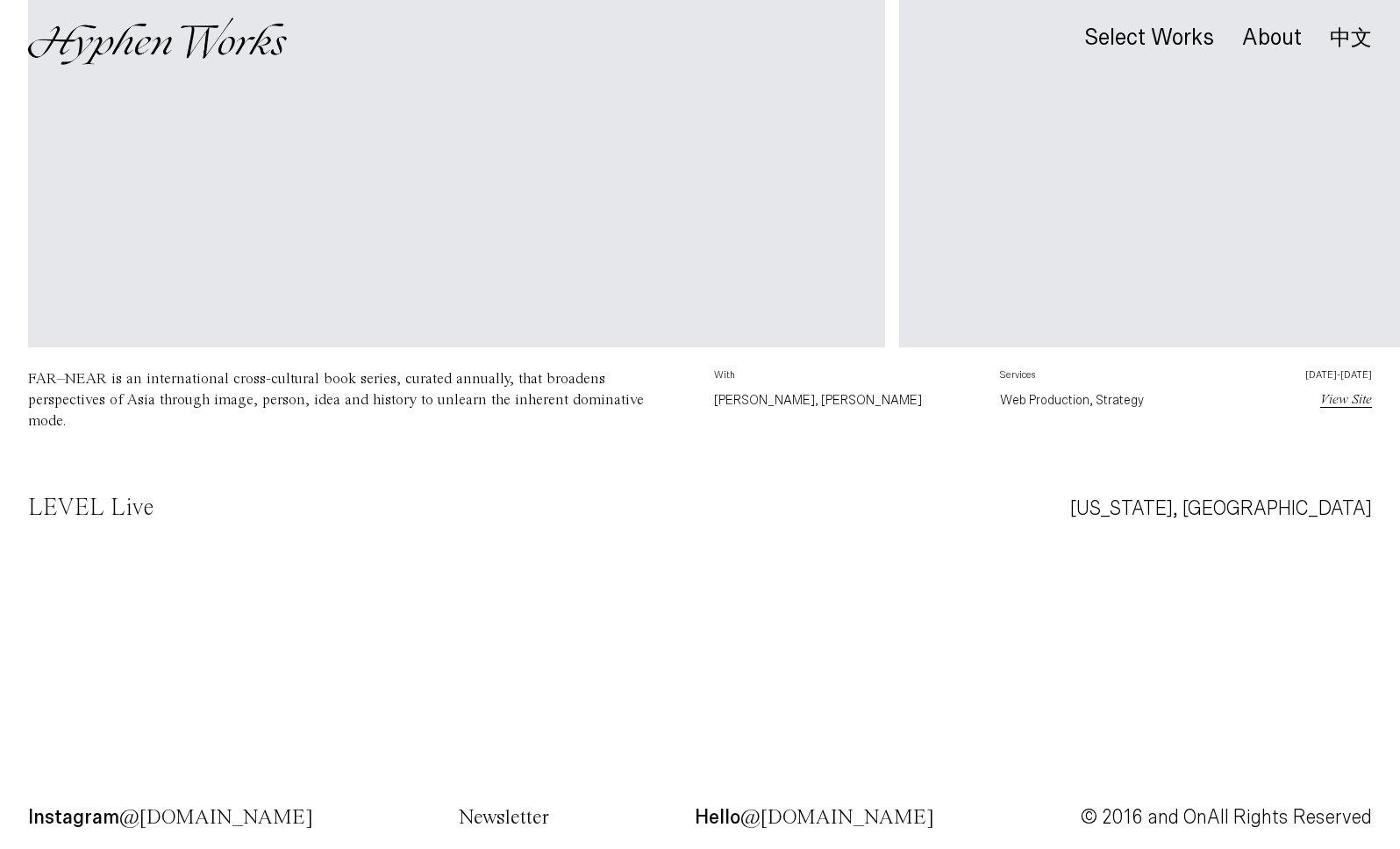 click on "LEVEL Live" at bounding box center (90, 508) 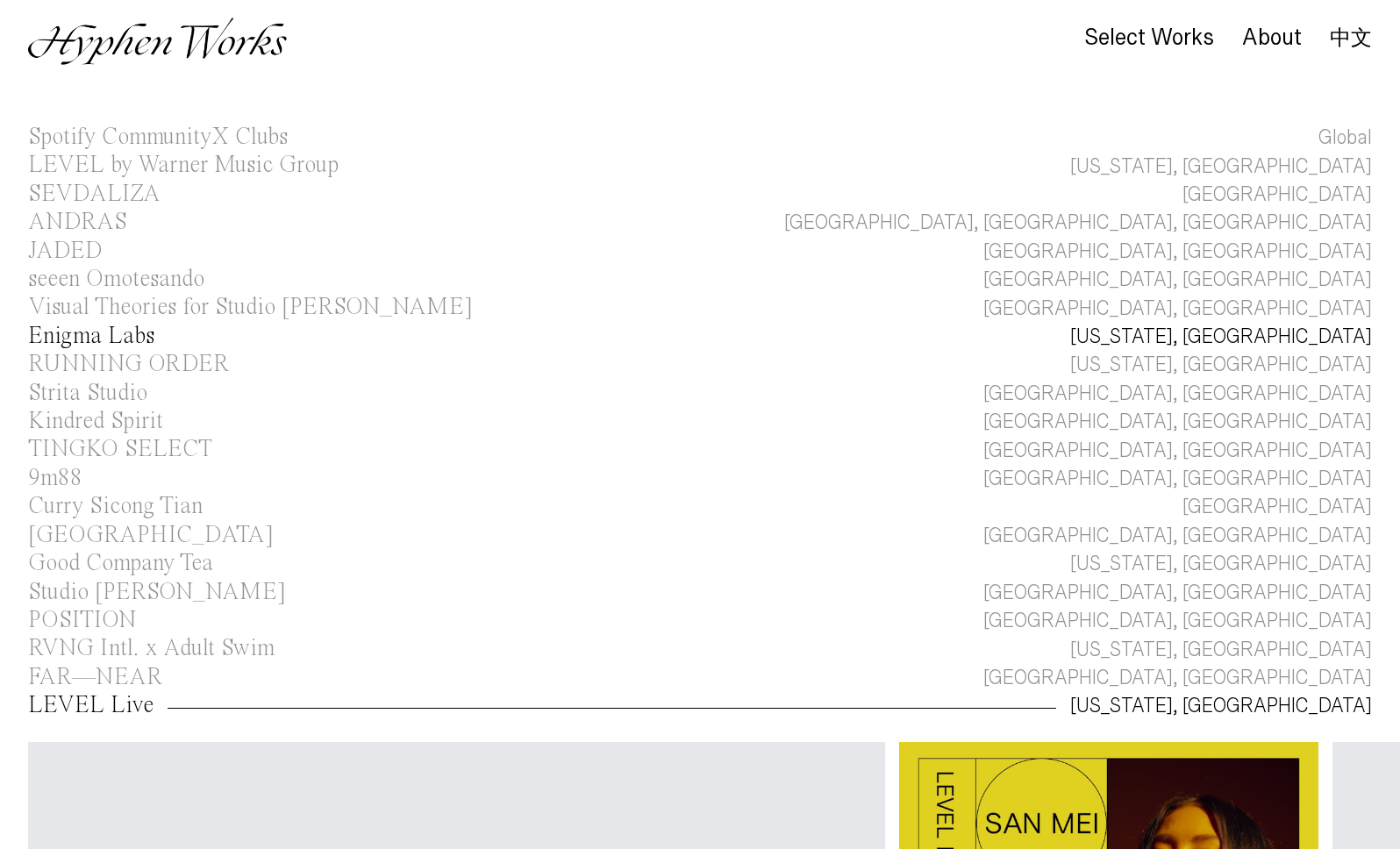 click on "Enigma Labs       [US_STATE], [GEOGRAPHIC_DATA]" at bounding box center [700, 337] 